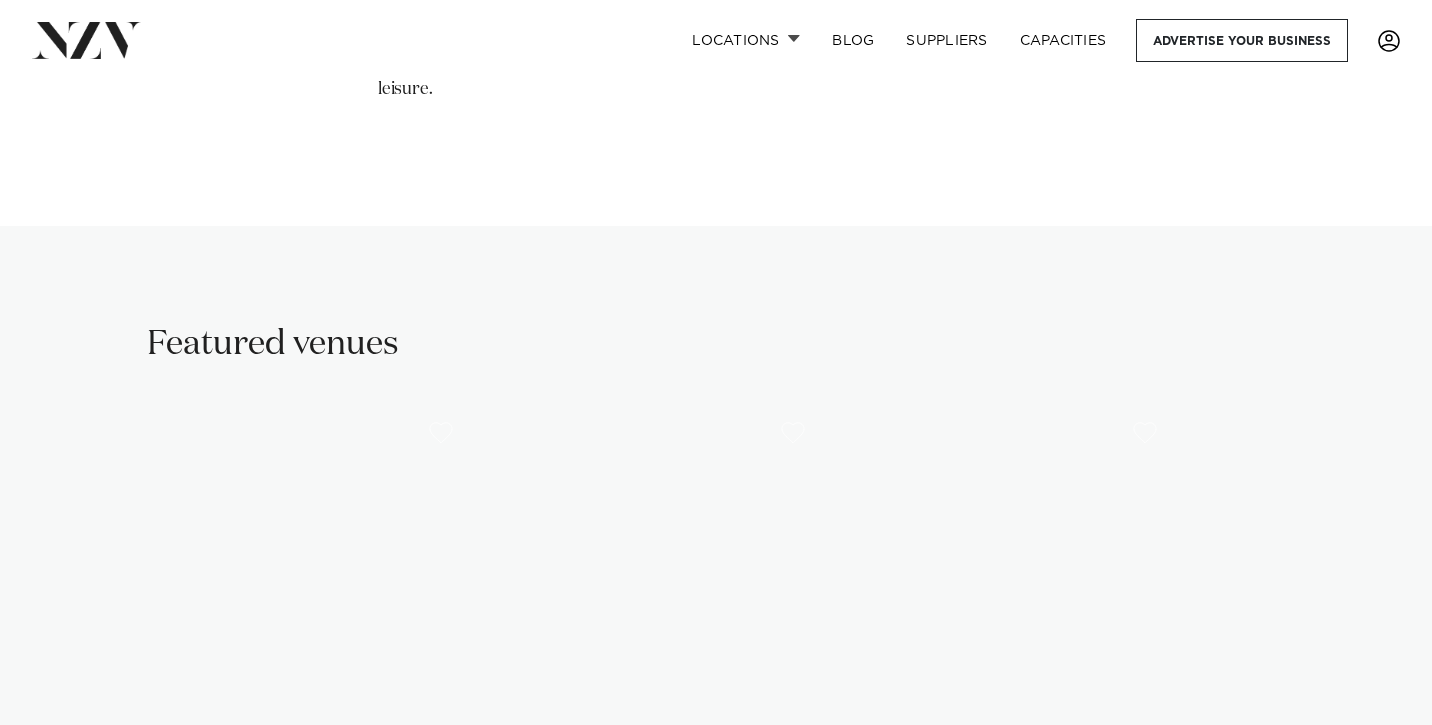 scroll, scrollTop: 1409, scrollLeft: 0, axis: vertical 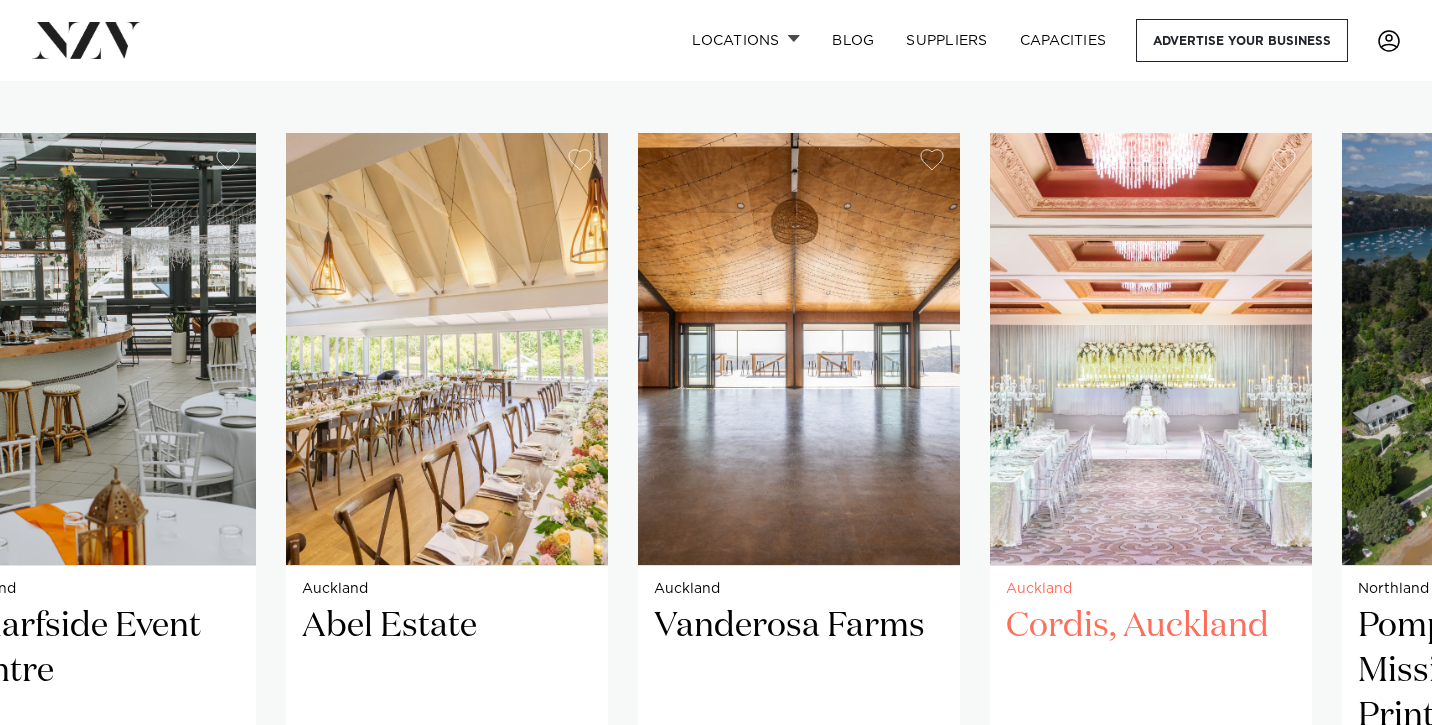 click at bounding box center (1151, 349) 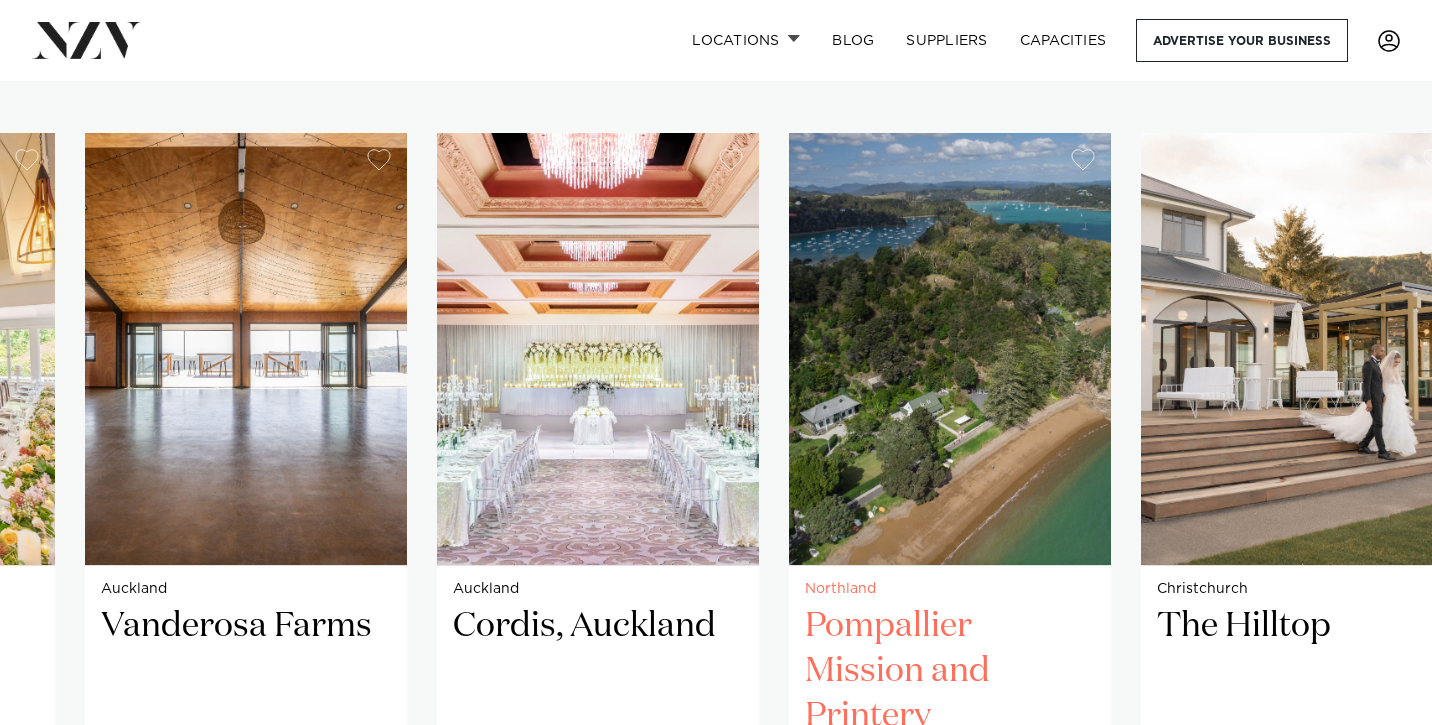 click at bounding box center [950, 349] 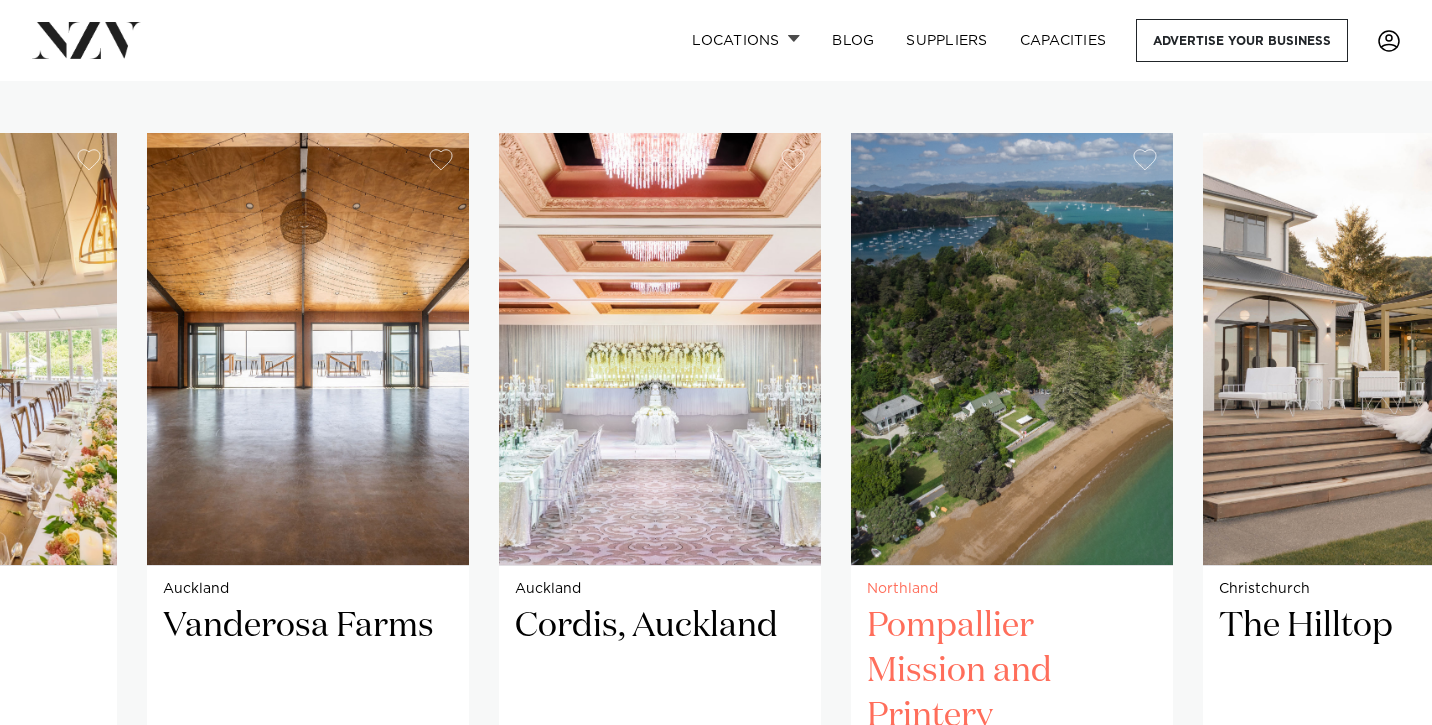 click at bounding box center [1012, 349] 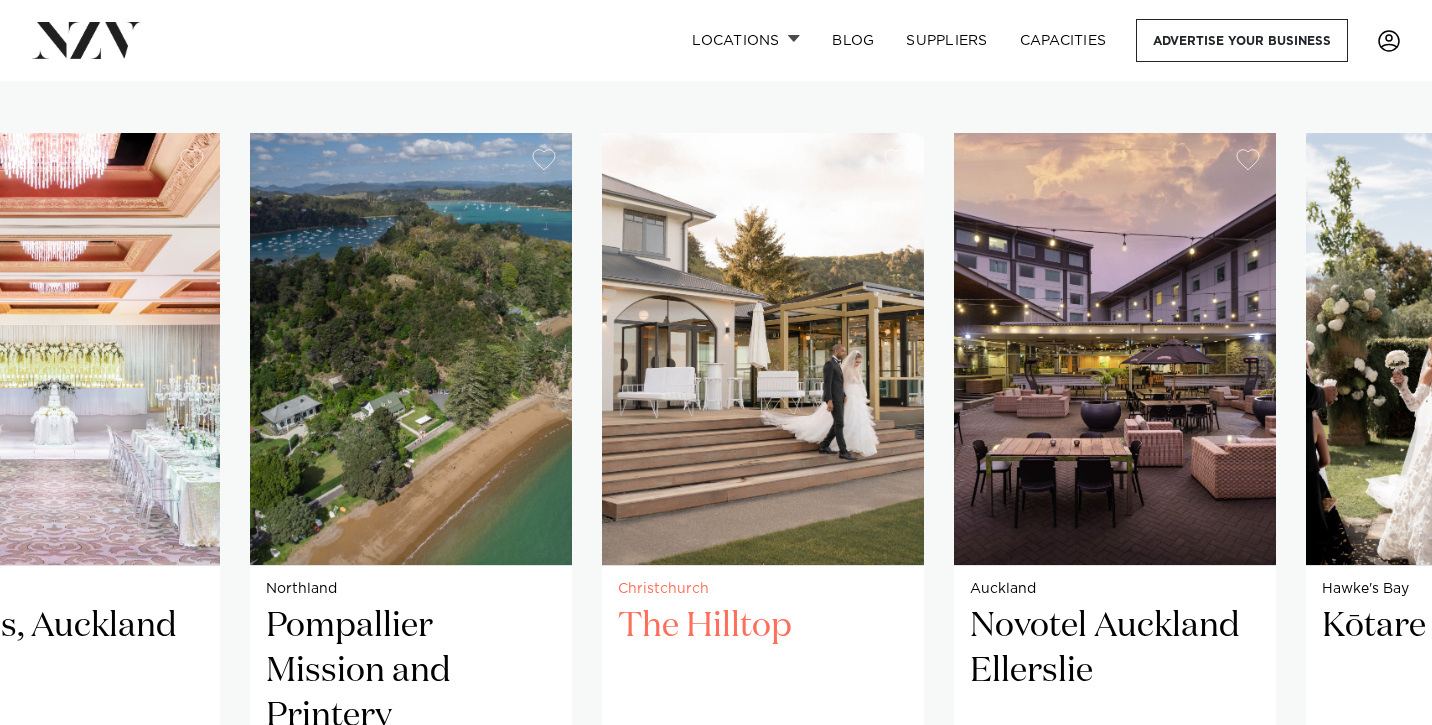 click at bounding box center [763, 349] 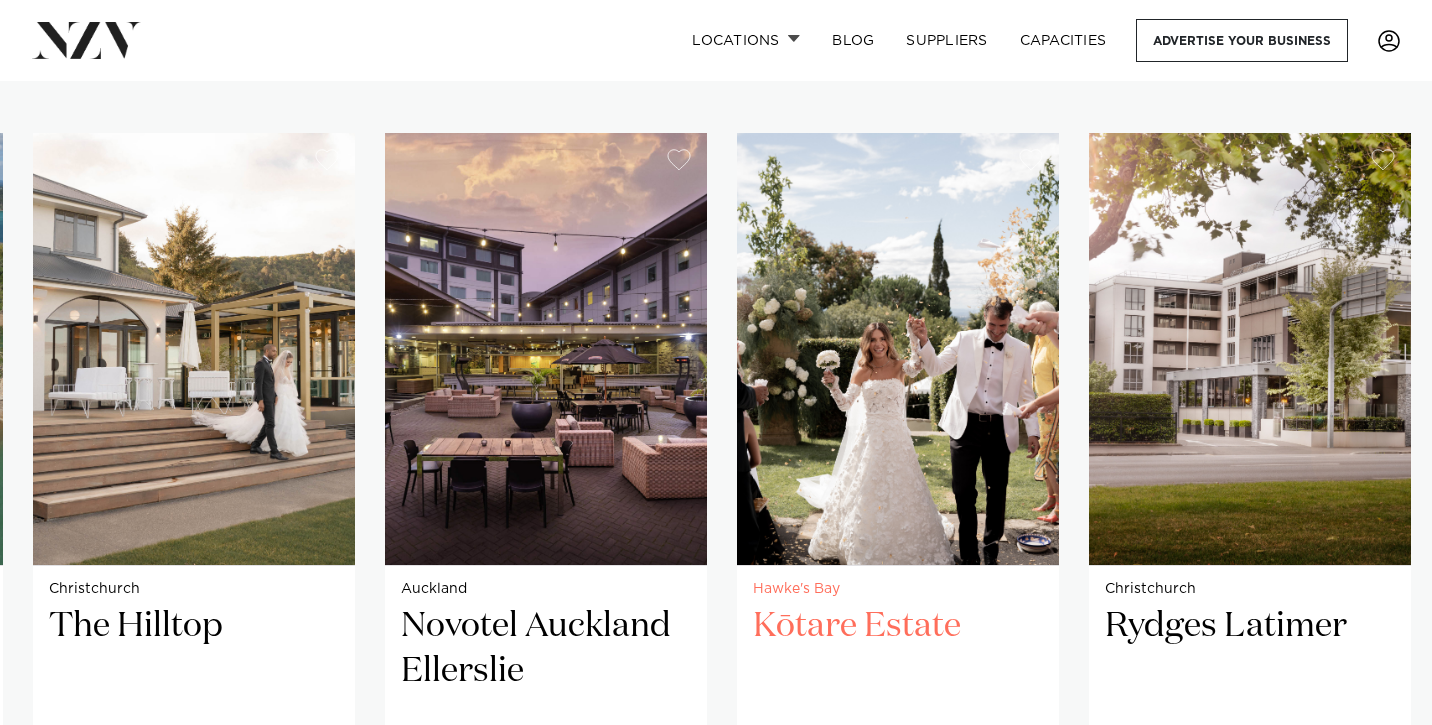 click at bounding box center [898, 349] 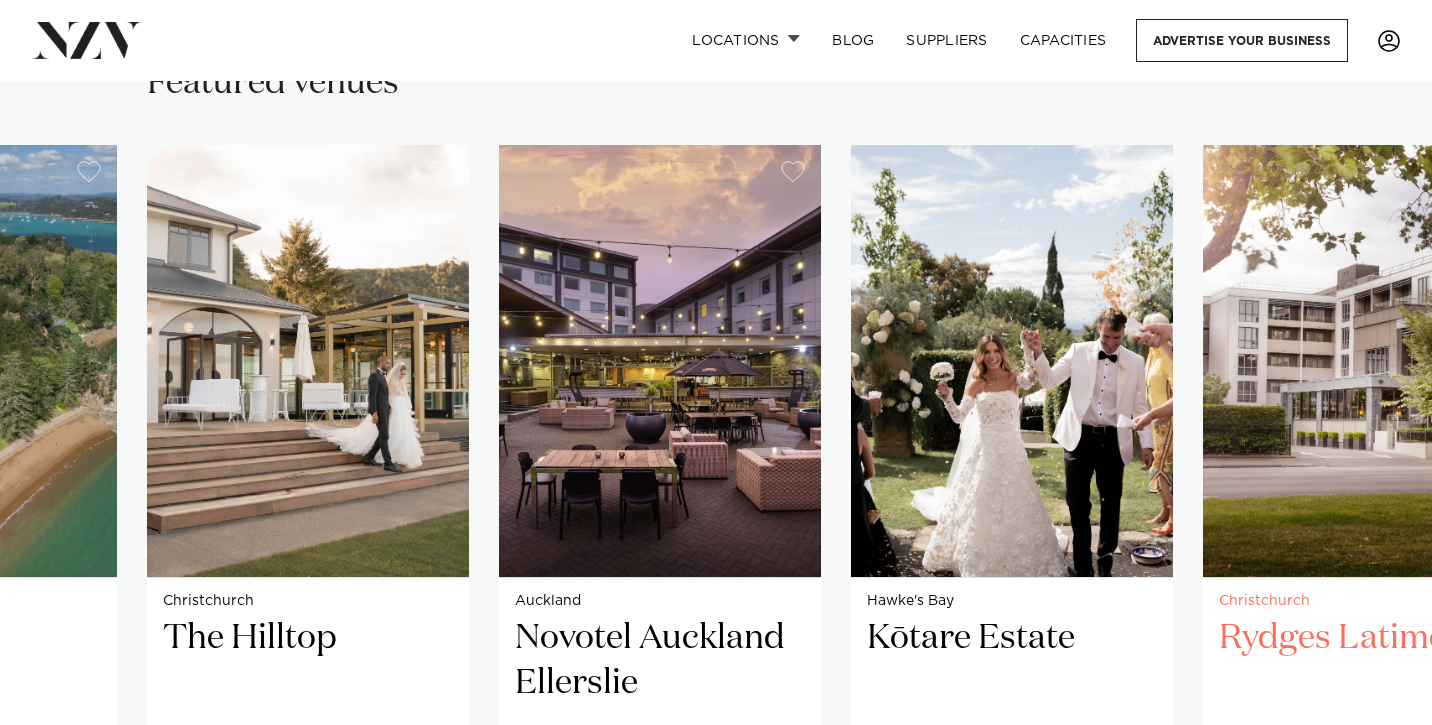 scroll, scrollTop: 1396, scrollLeft: 0, axis: vertical 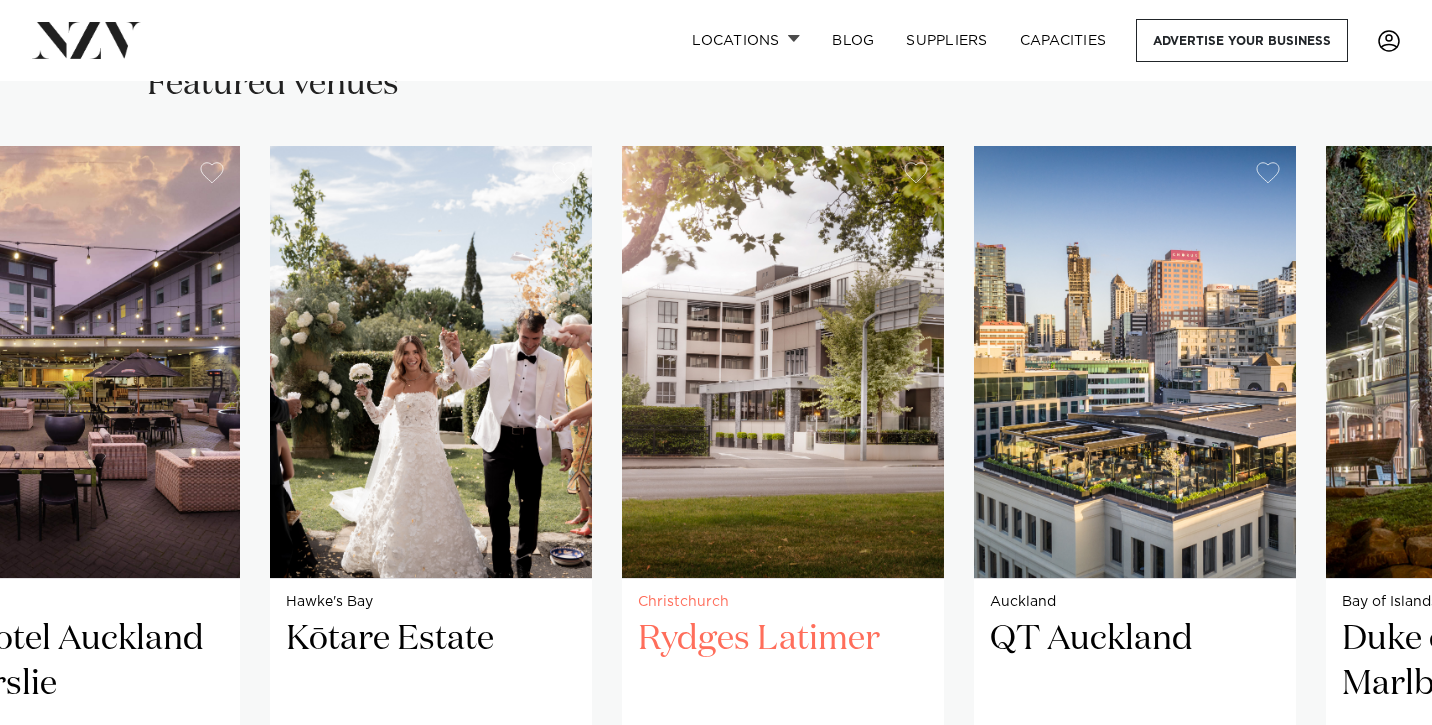 click at bounding box center (783, 362) 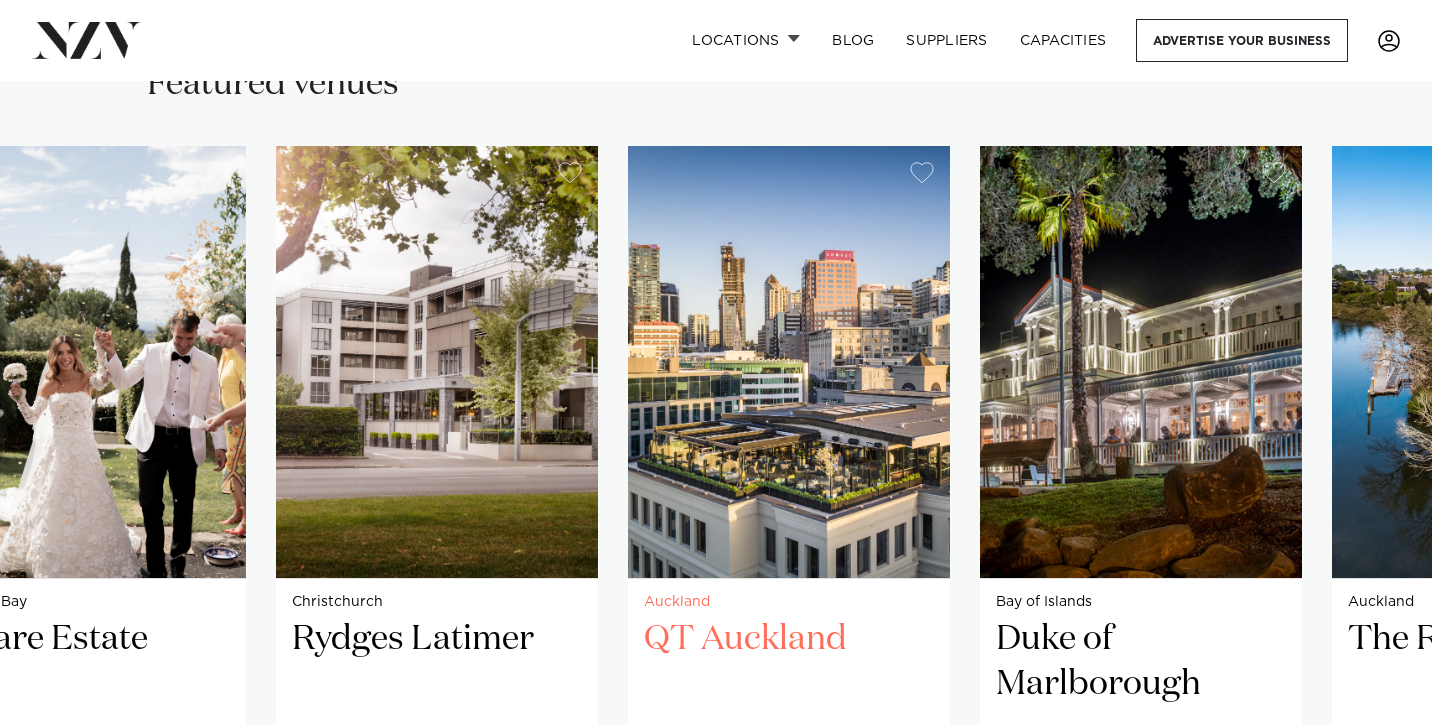 click at bounding box center (789, 362) 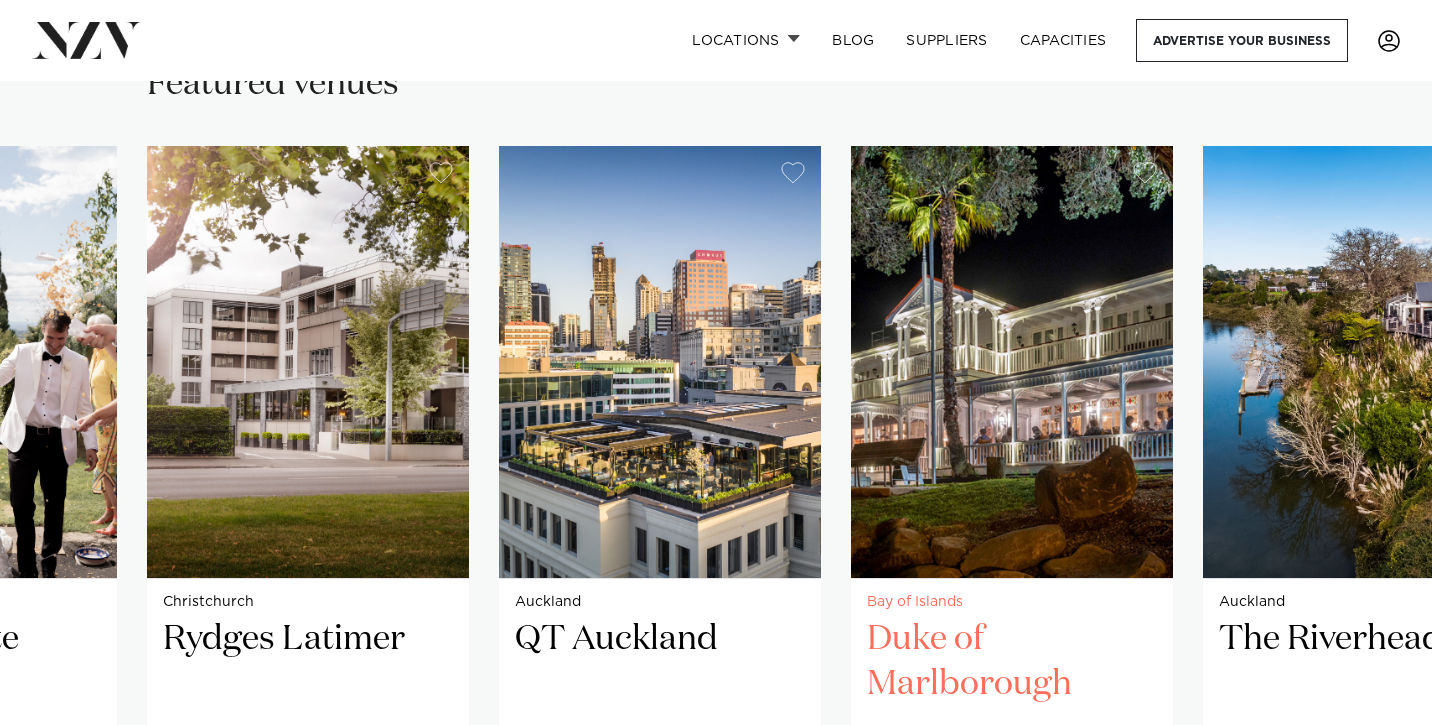 scroll, scrollTop: 1504, scrollLeft: 0, axis: vertical 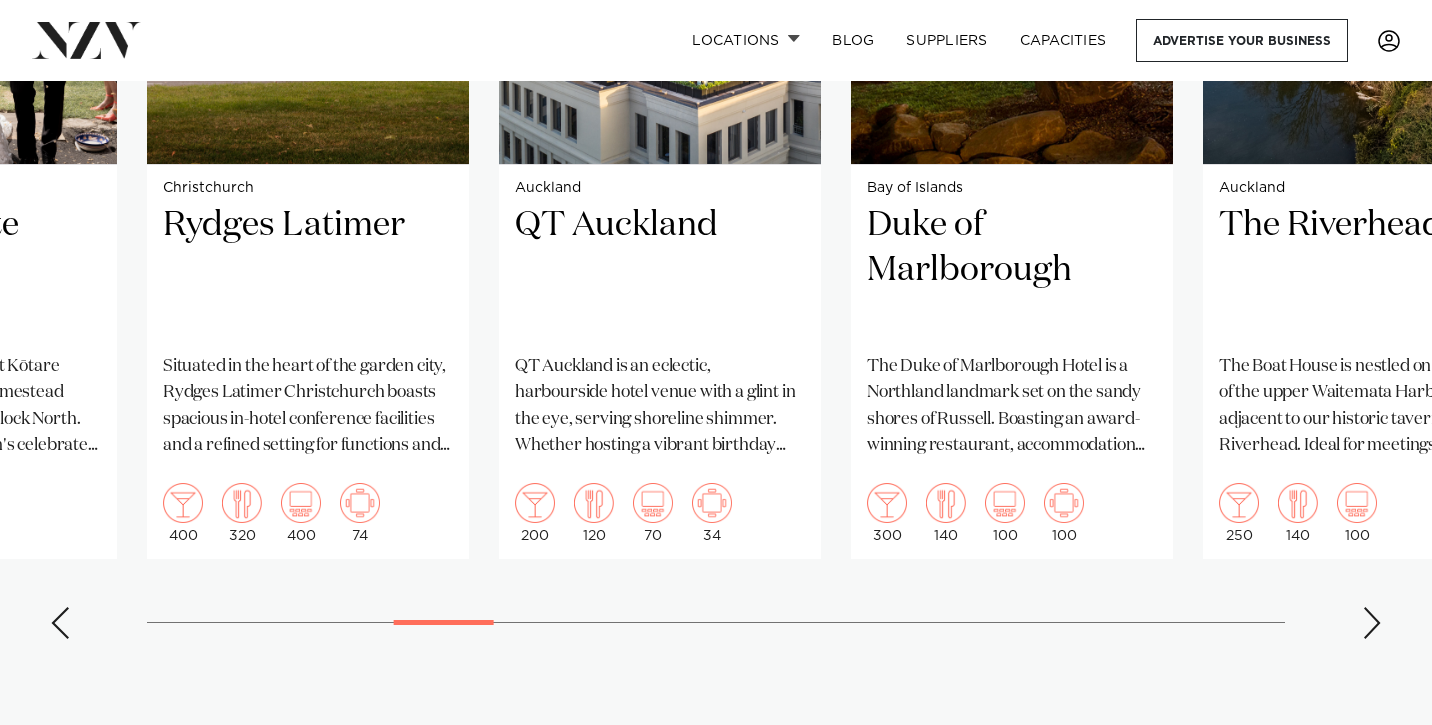 click at bounding box center [1372, 623] 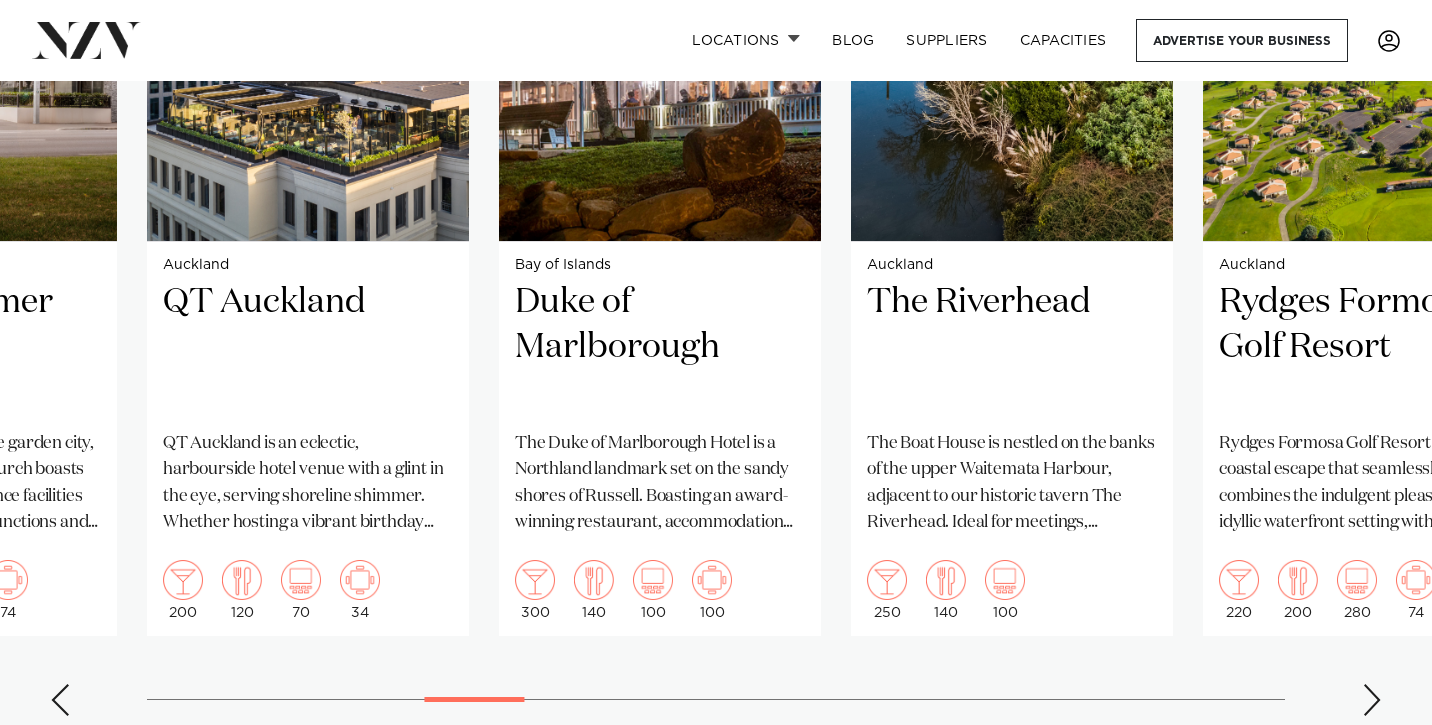 scroll, scrollTop: 1737, scrollLeft: 0, axis: vertical 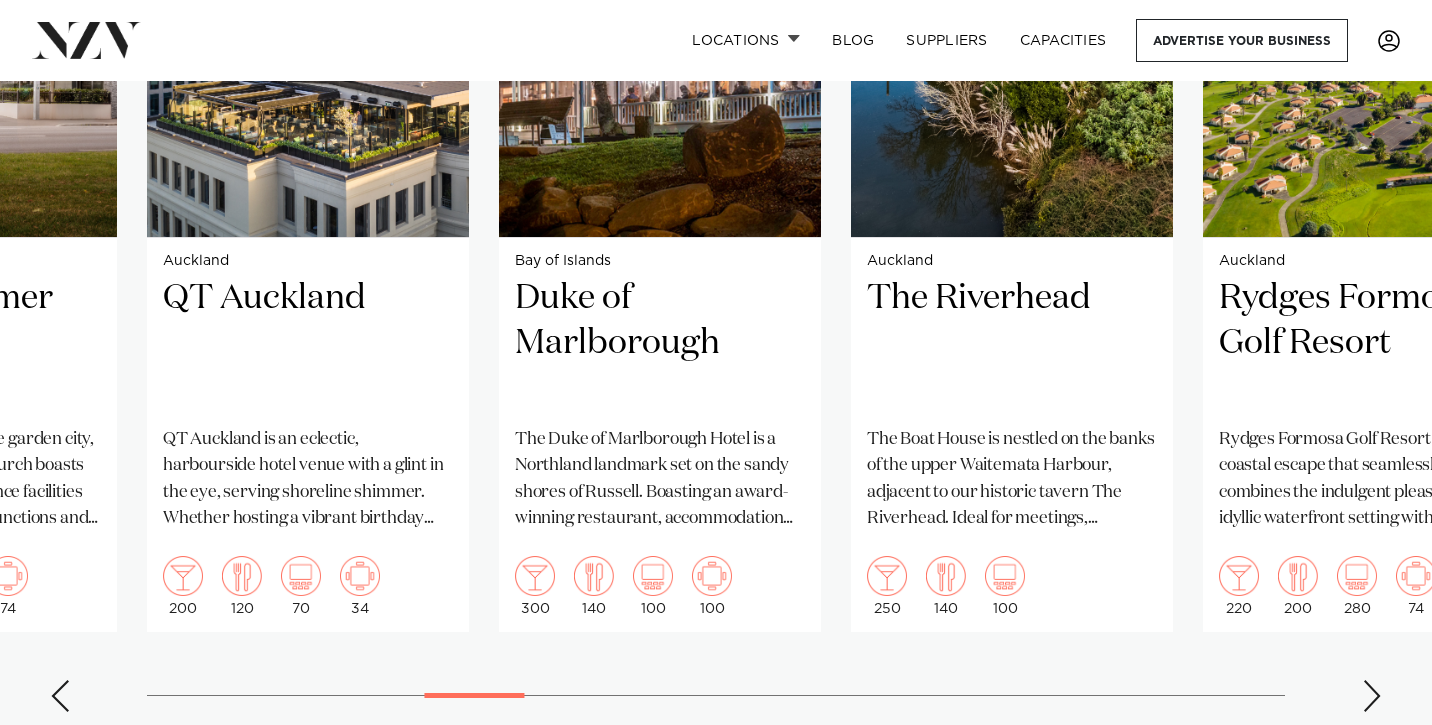 click at bounding box center [1372, 696] 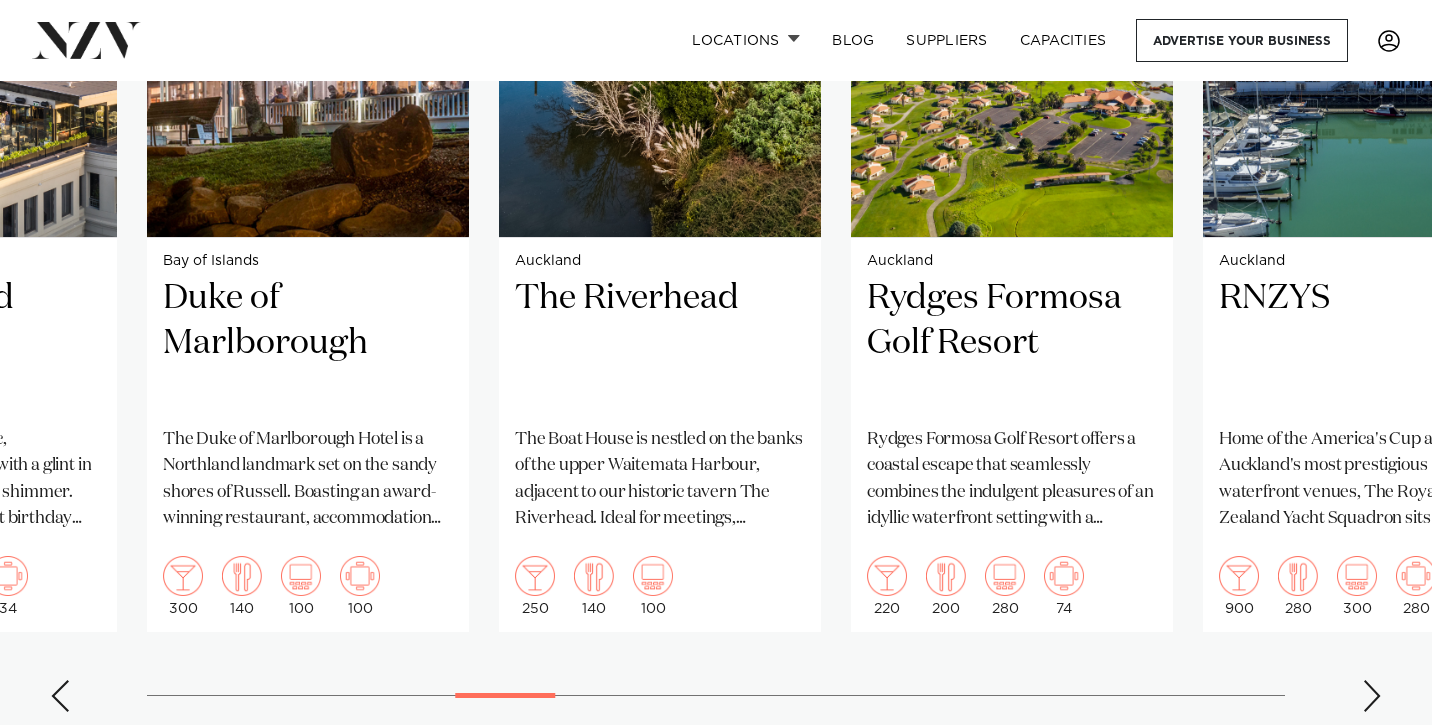 click at bounding box center (1372, 696) 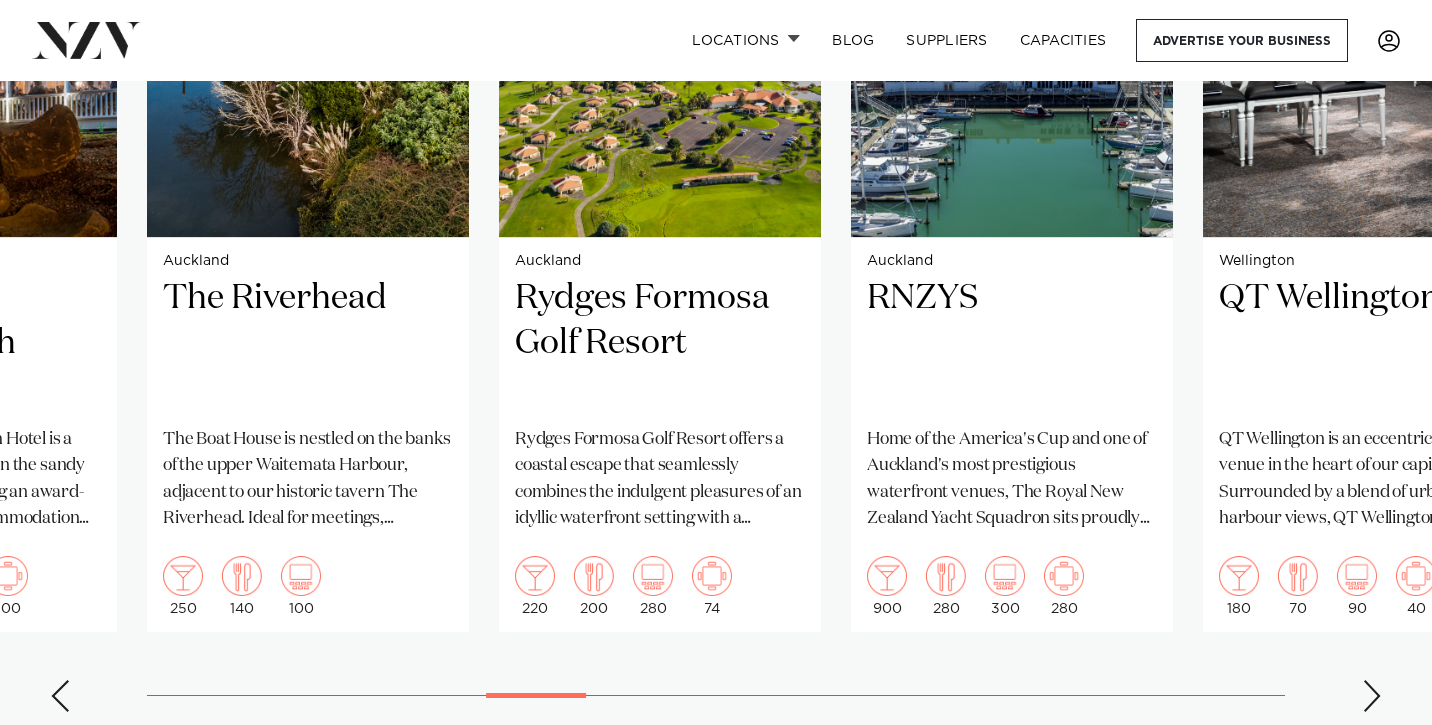click at bounding box center (1372, 696) 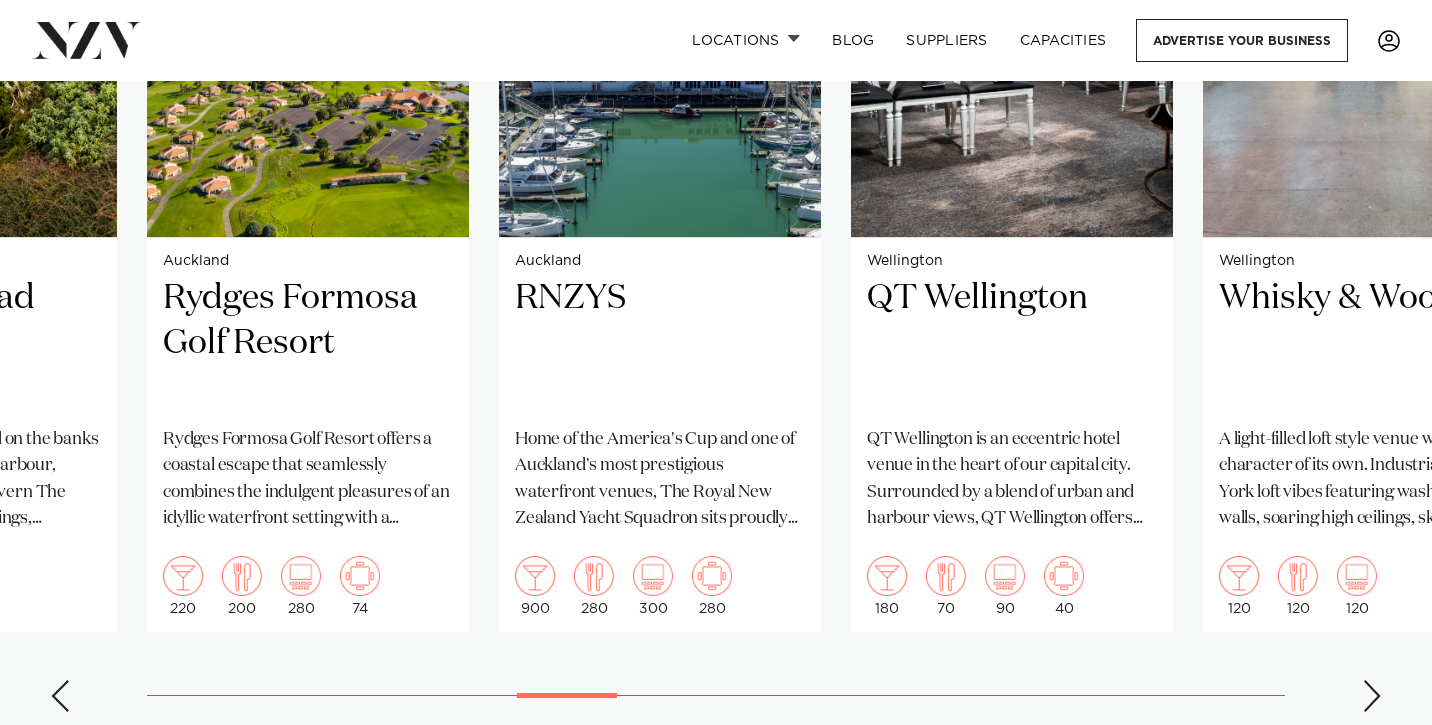 click at bounding box center [1372, 696] 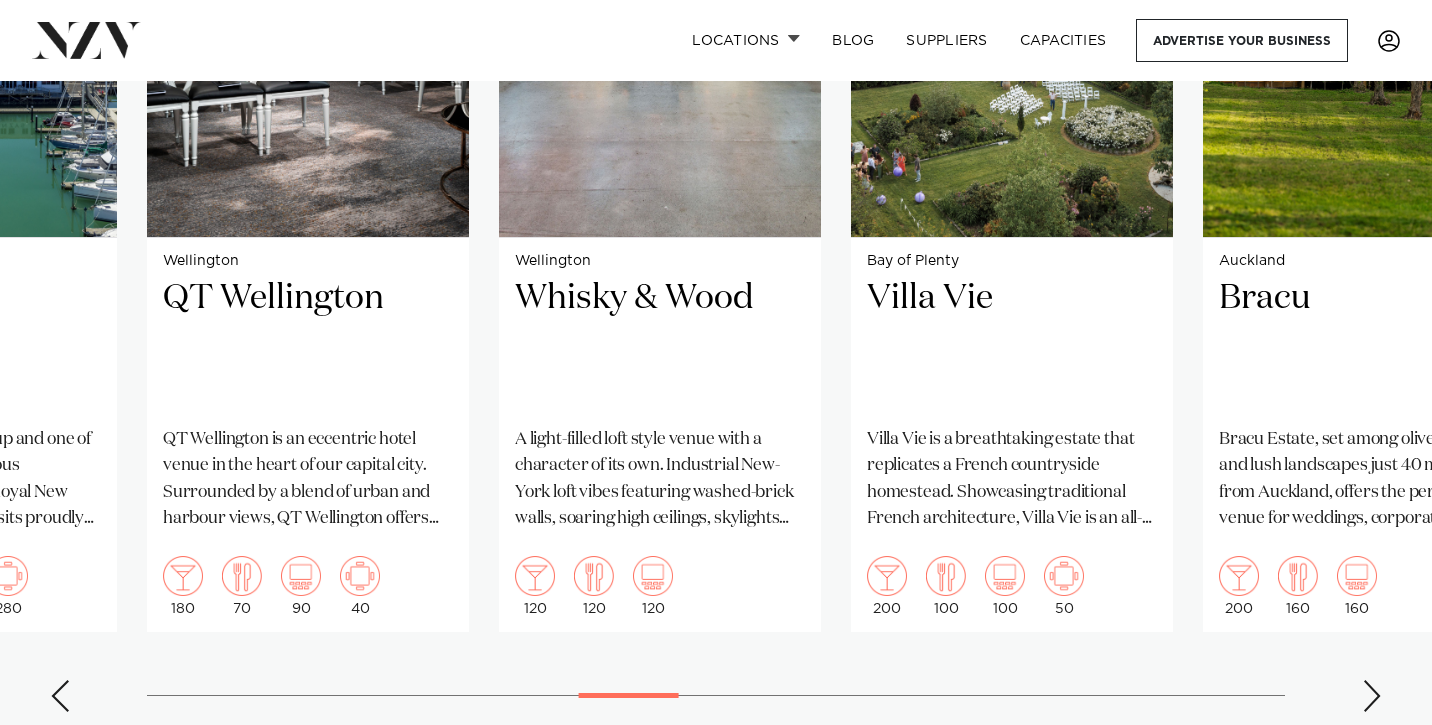 click at bounding box center [1372, 696] 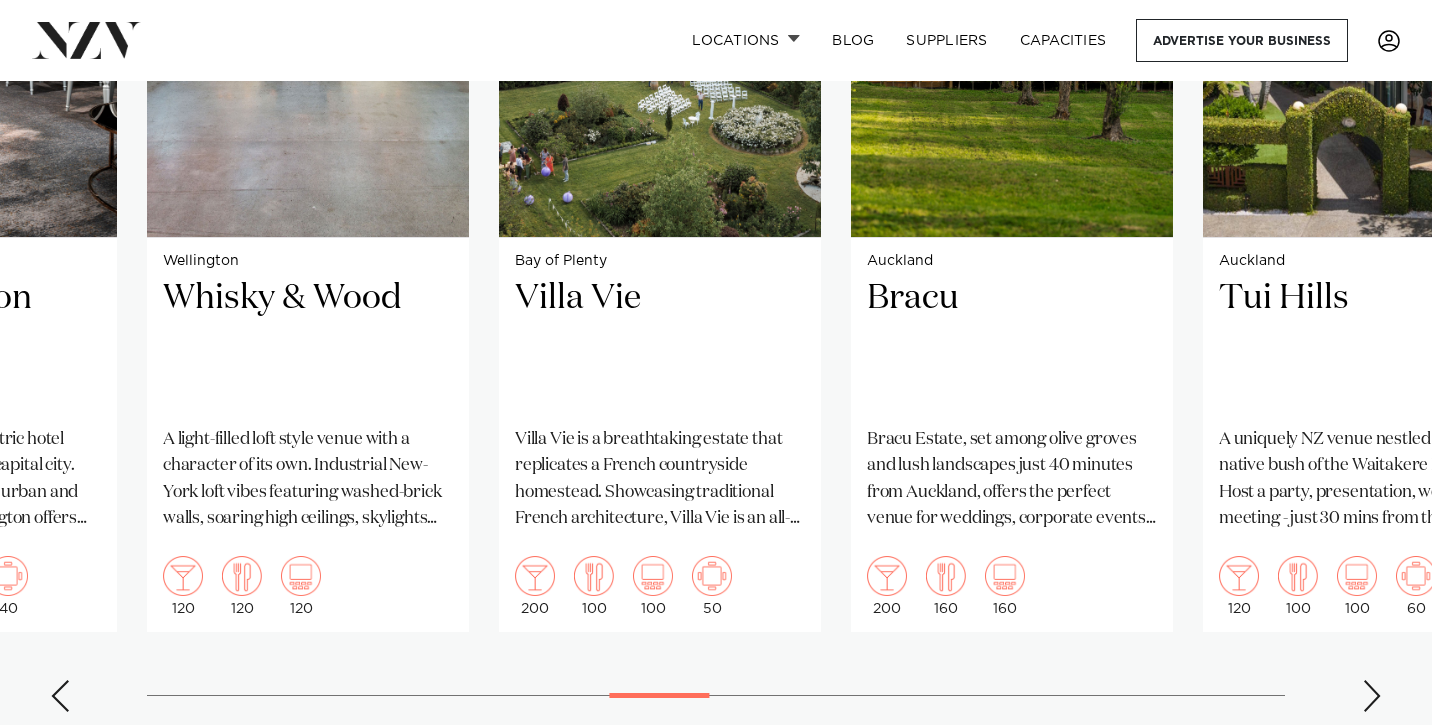 click at bounding box center [1372, 696] 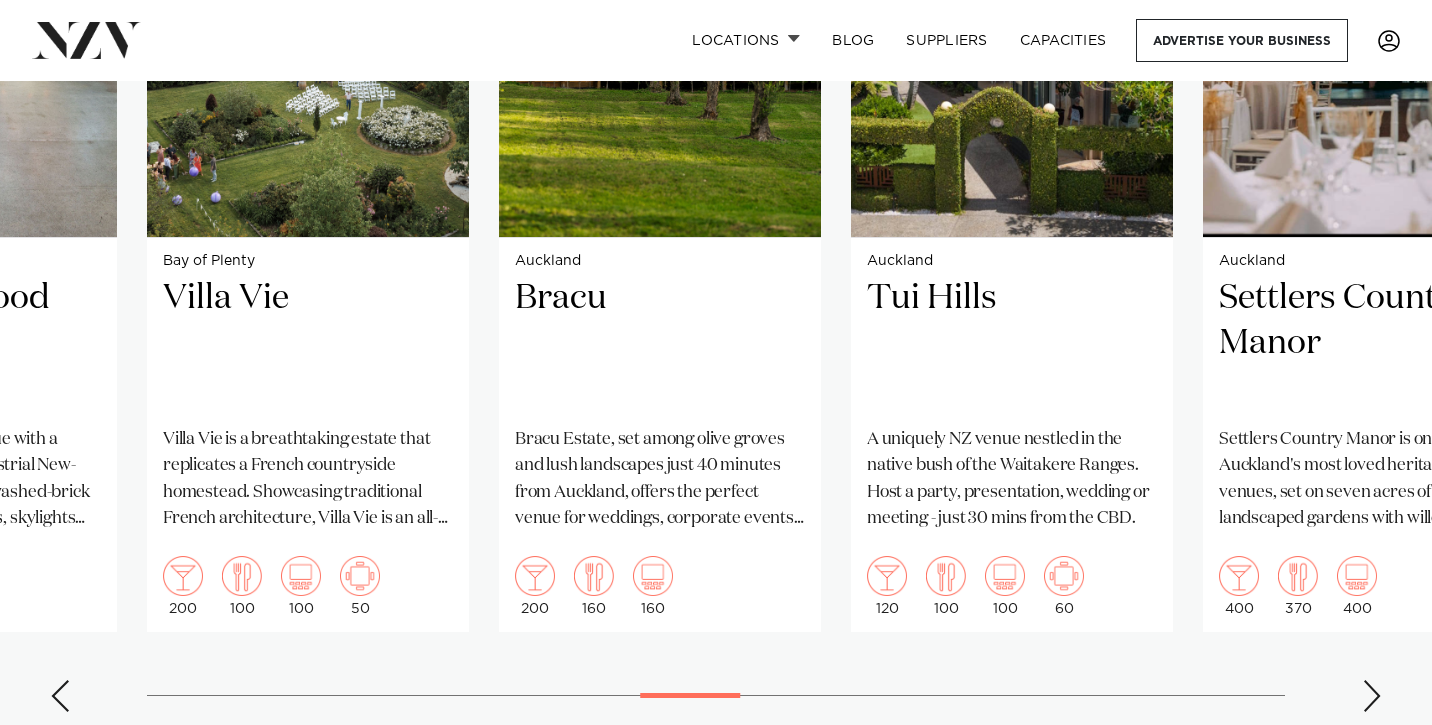 click at bounding box center (1372, 696) 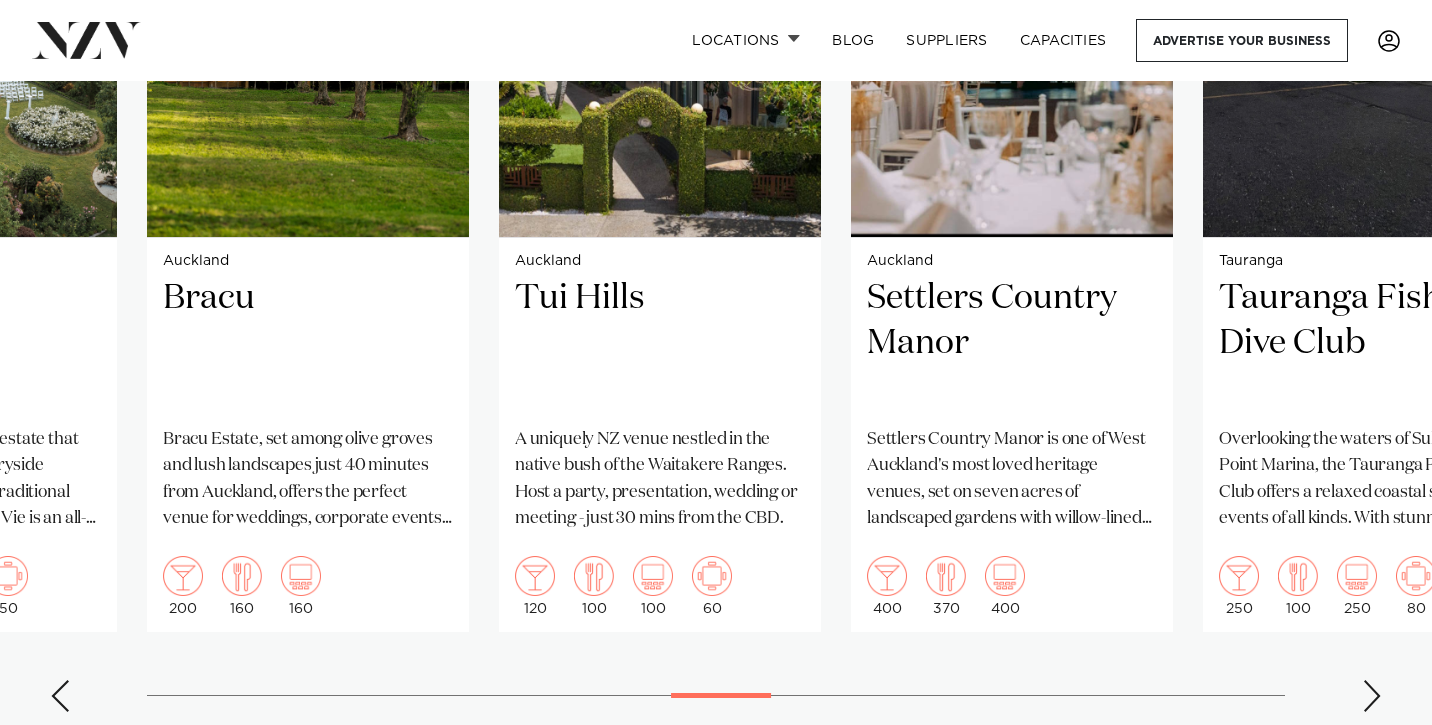 click at bounding box center [1372, 696] 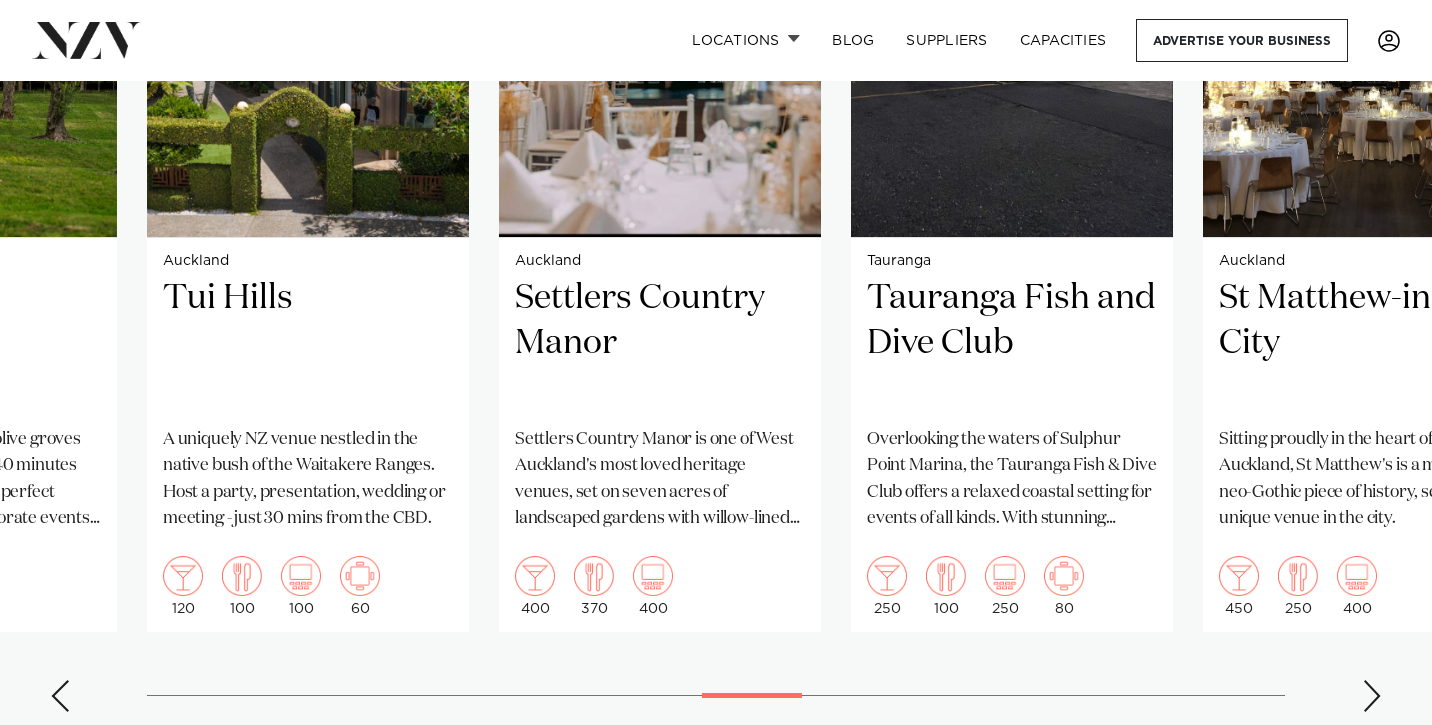 click at bounding box center [1372, 696] 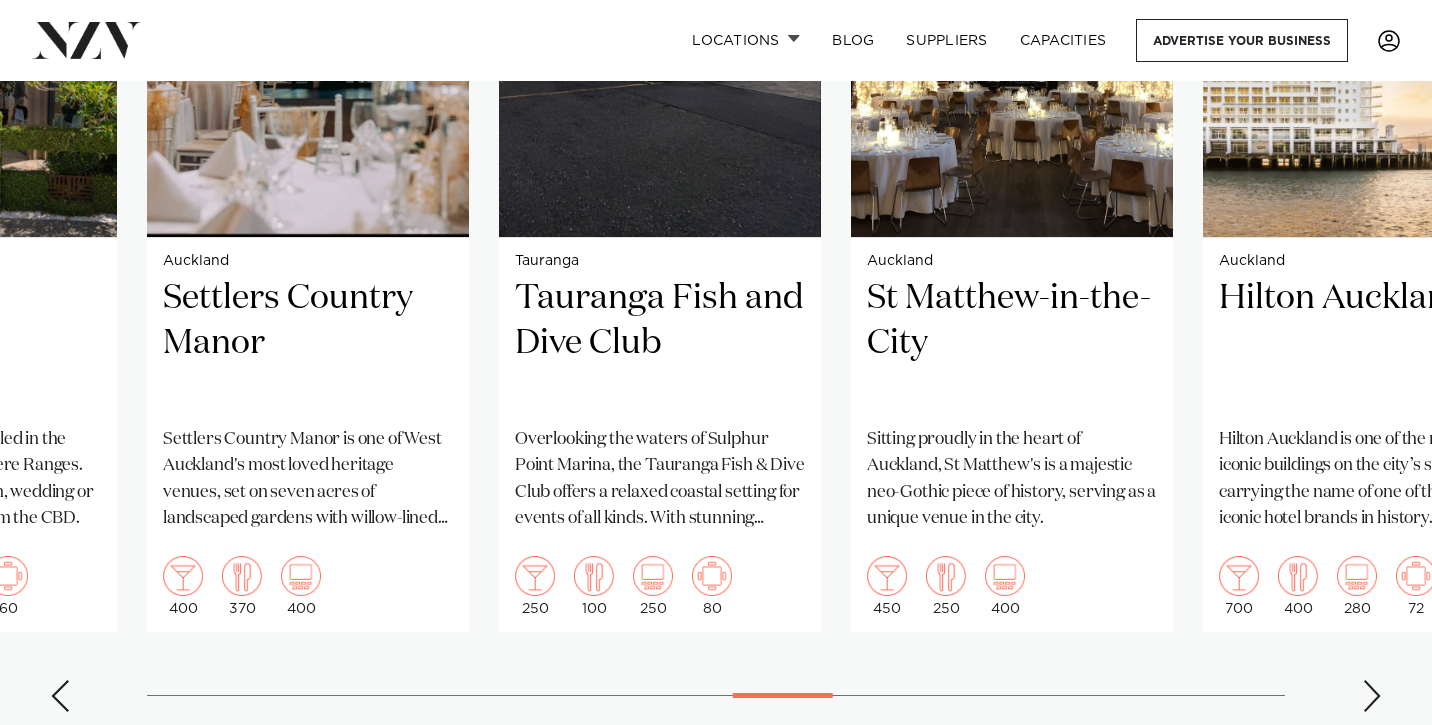 click at bounding box center (1372, 696) 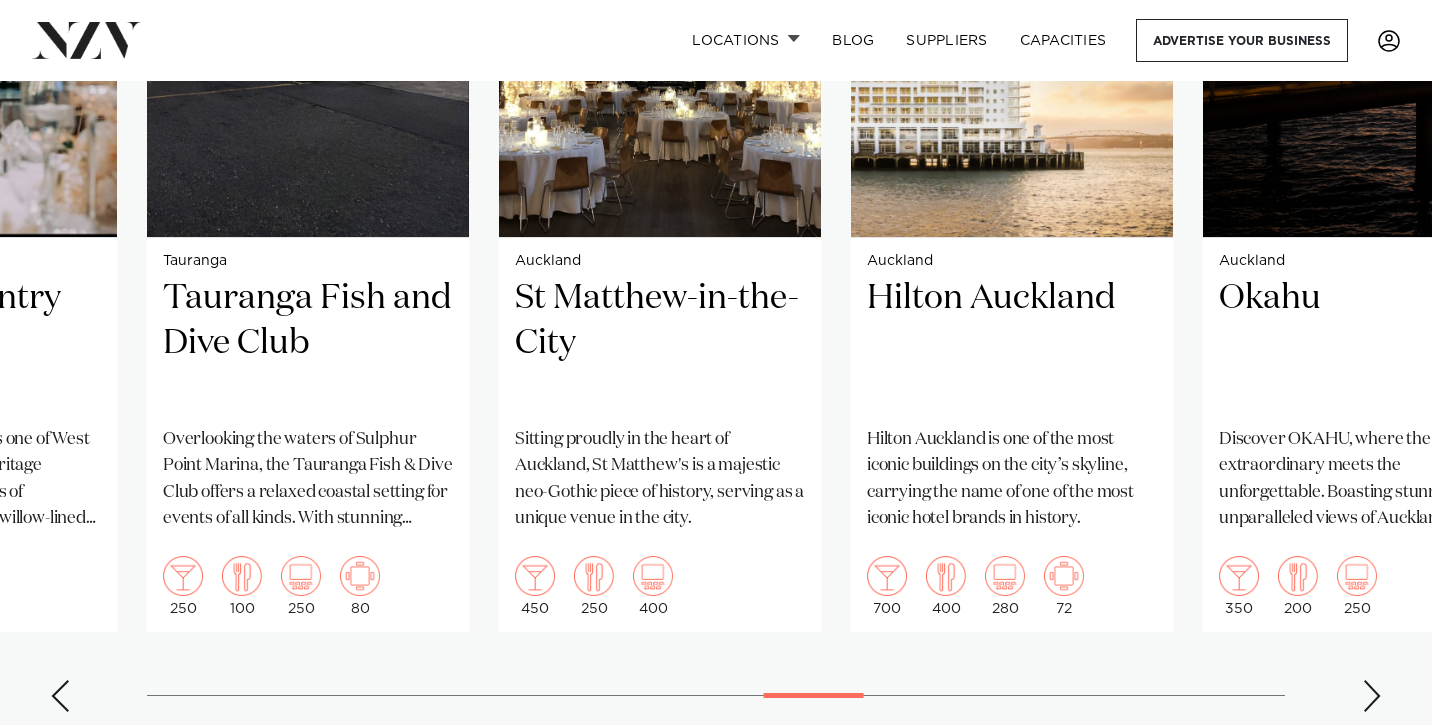 click on "Auckland
Wharfside Event Centre
Wharfside Event Centre is an open-canvas venue located on Quay Street in Downtown Auckland. This effortlessly elegant space proudly showcases some of the city's best waterfront views.
[NUMBER]
[NUMBER]
[NUMBER]
Auckland
Abel Estate
[NUMBER]" at bounding box center [716, 266] 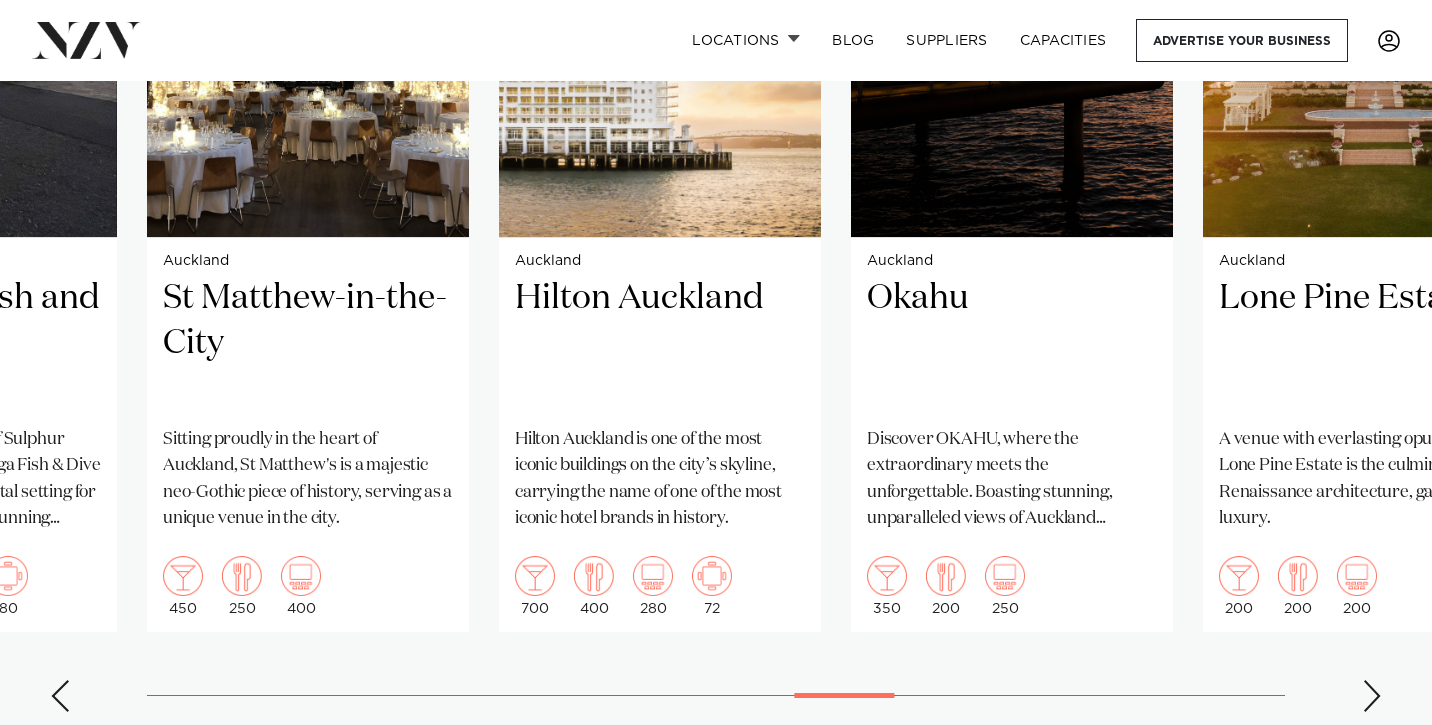 click at bounding box center (1372, 696) 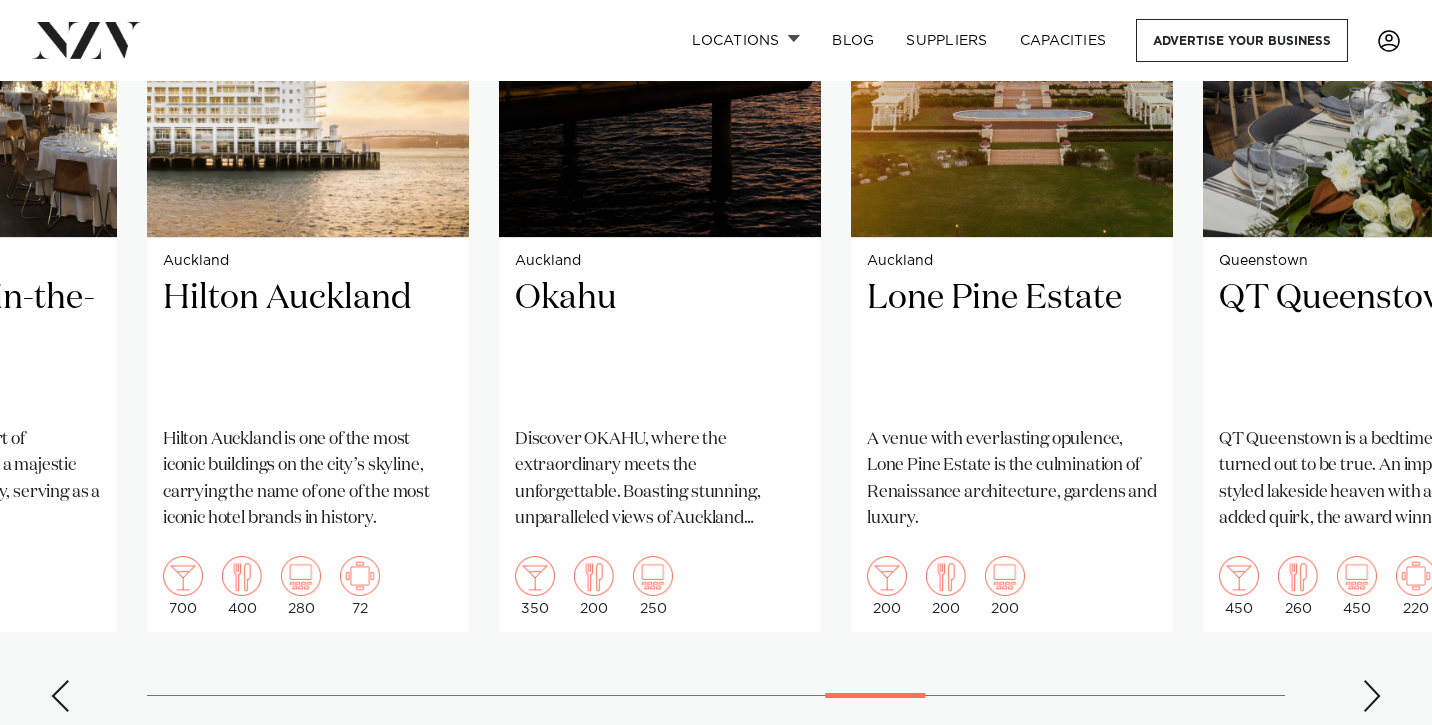 click at bounding box center [1372, 696] 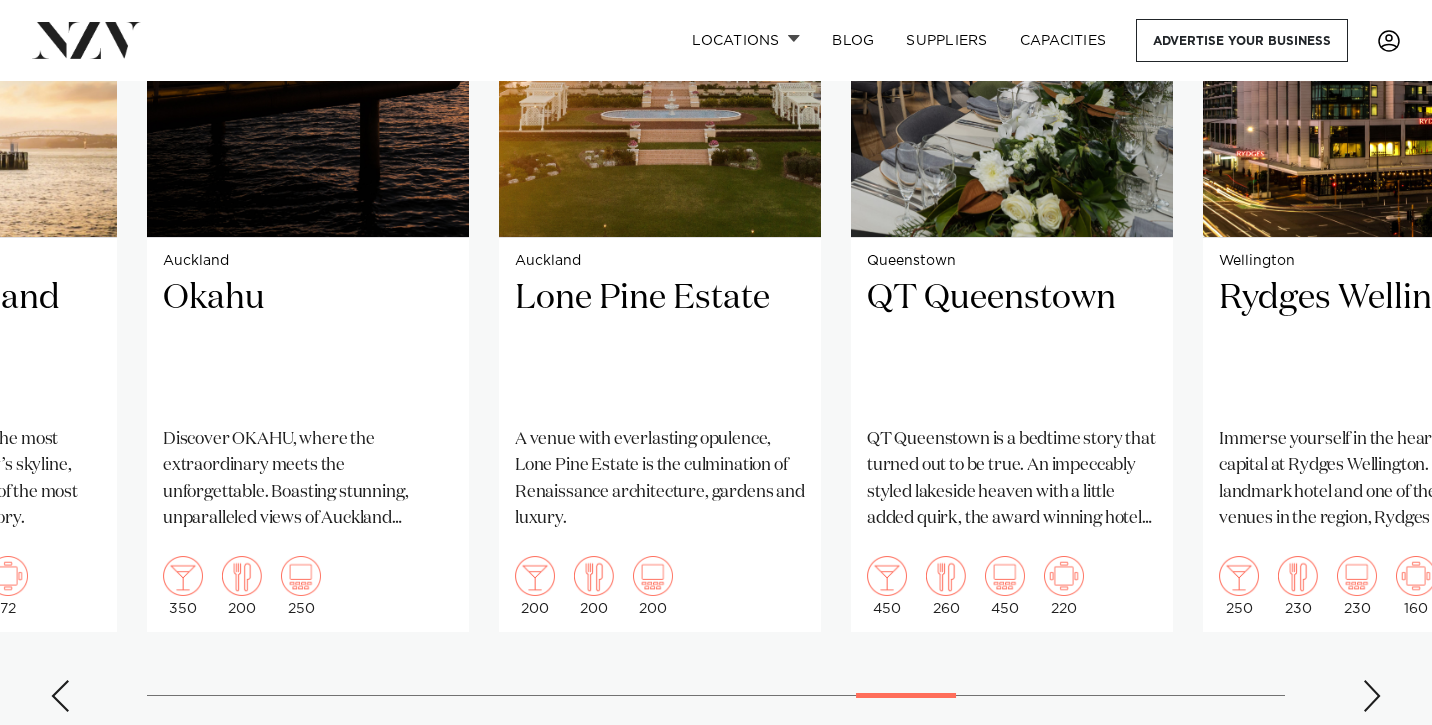 click at bounding box center (1372, 696) 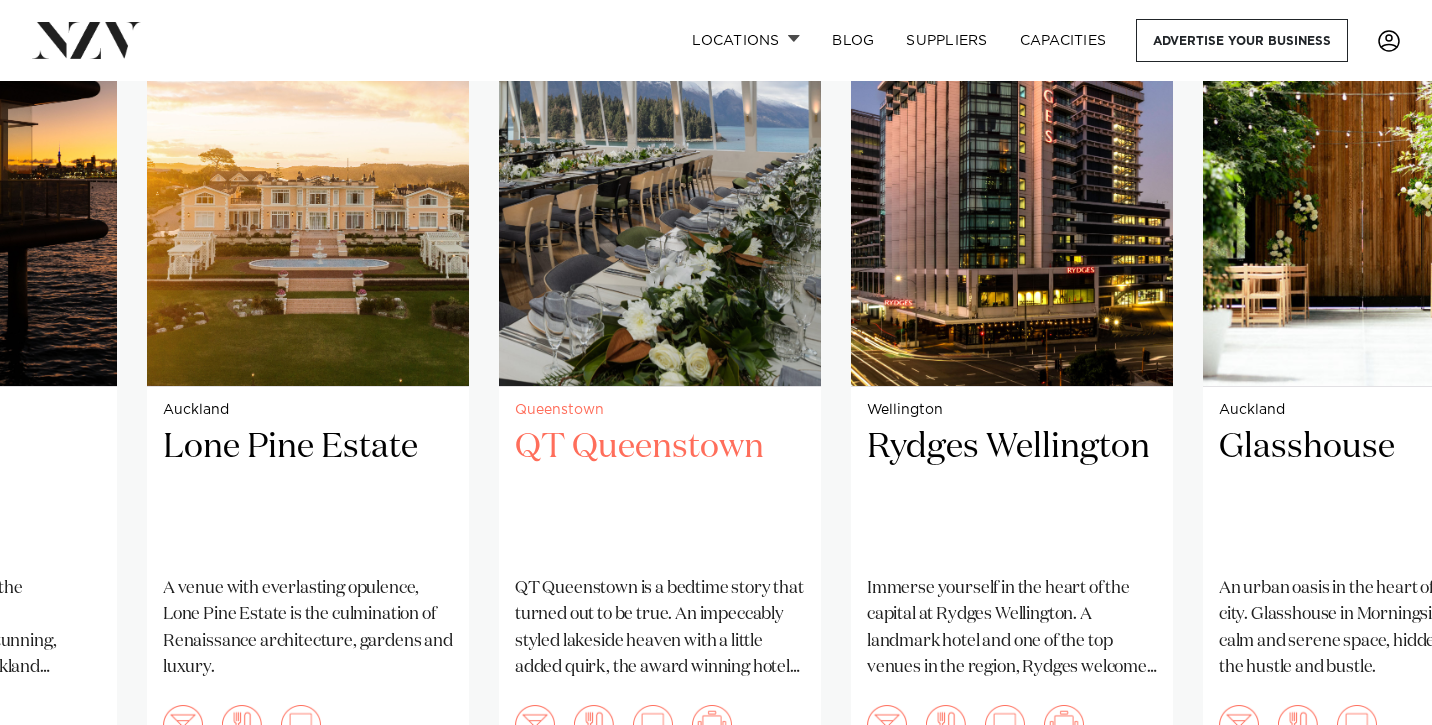 scroll, scrollTop: 1586, scrollLeft: 0, axis: vertical 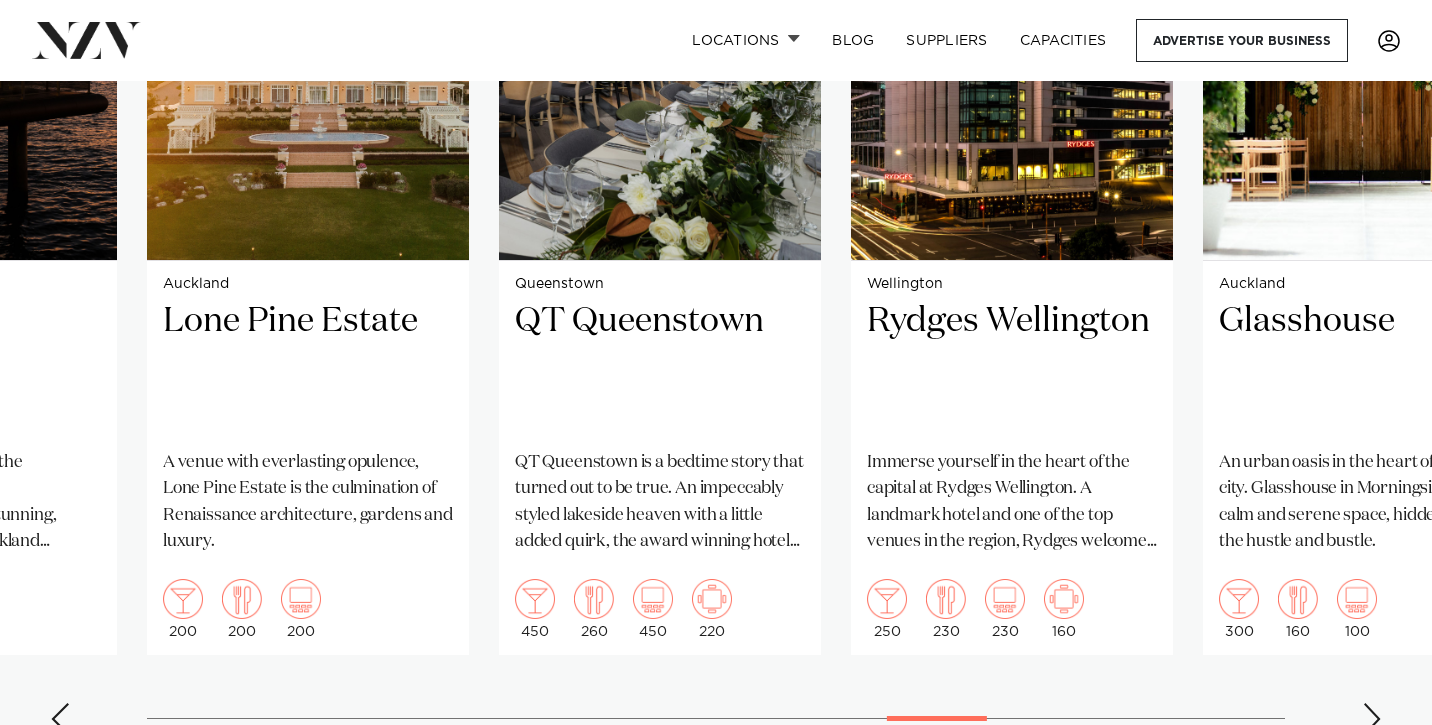 click at bounding box center [1372, 719] 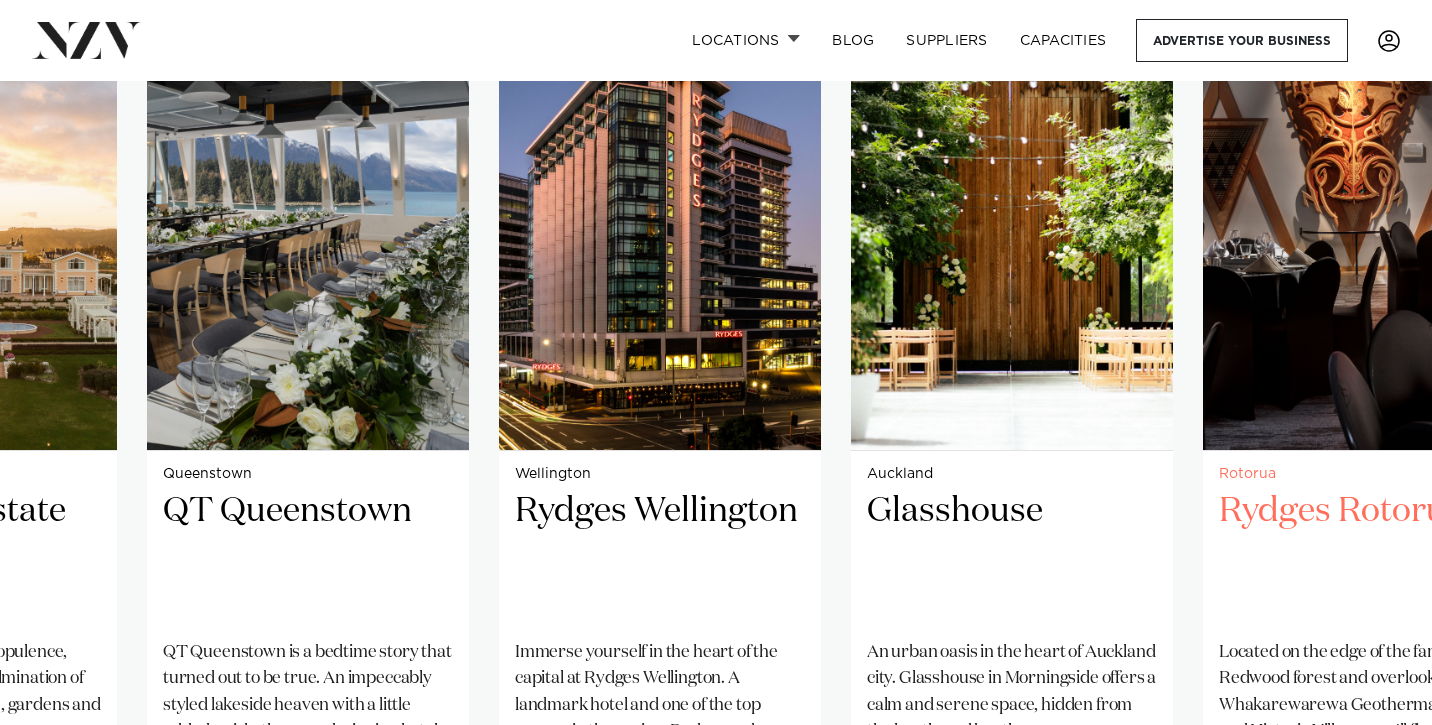 scroll, scrollTop: 1516, scrollLeft: 0, axis: vertical 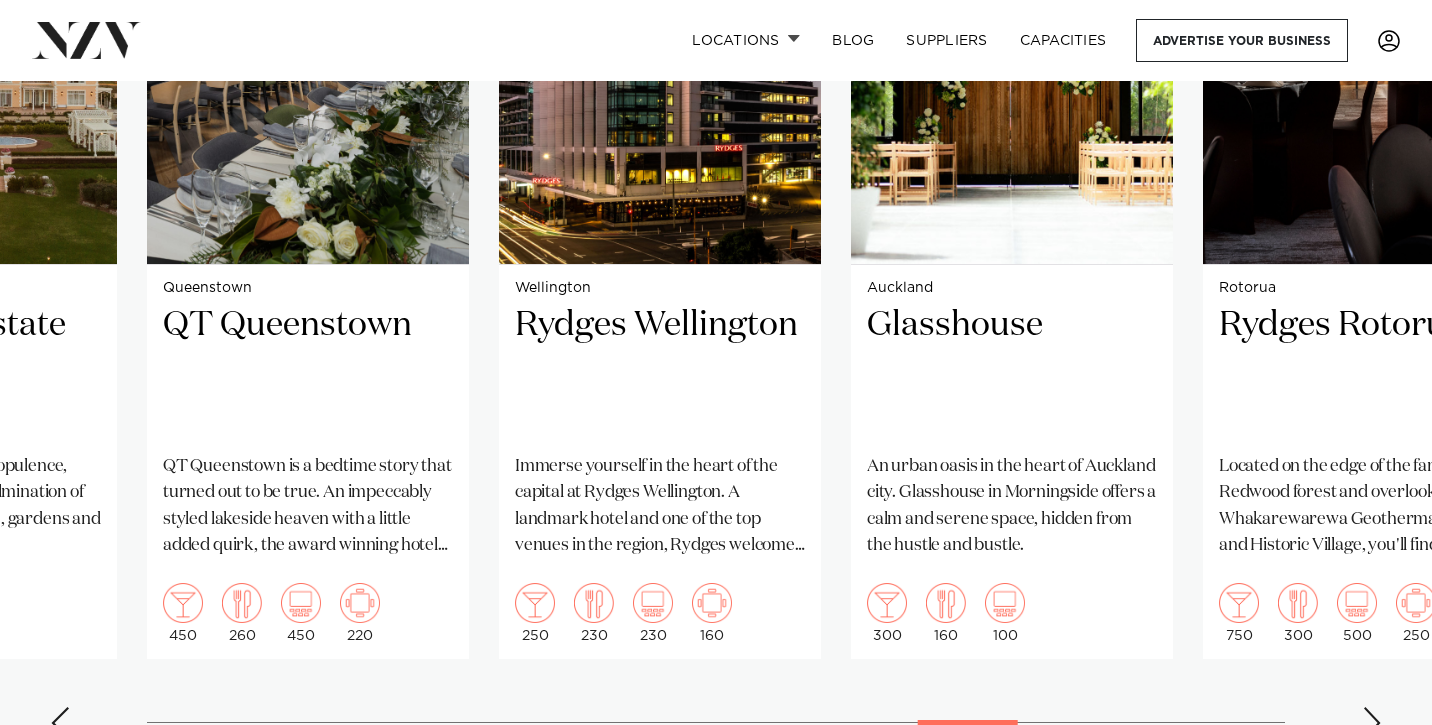 click at bounding box center (1372, 723) 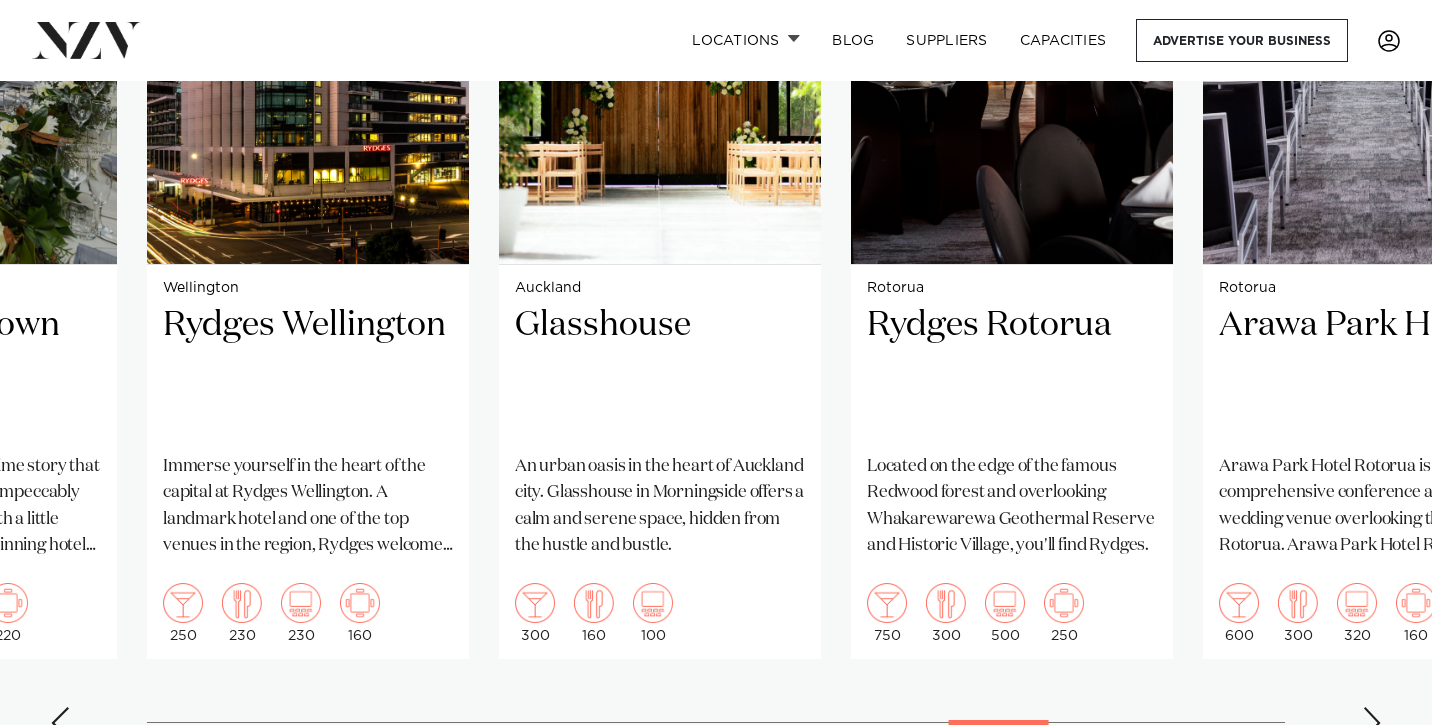 click at bounding box center [1372, 723] 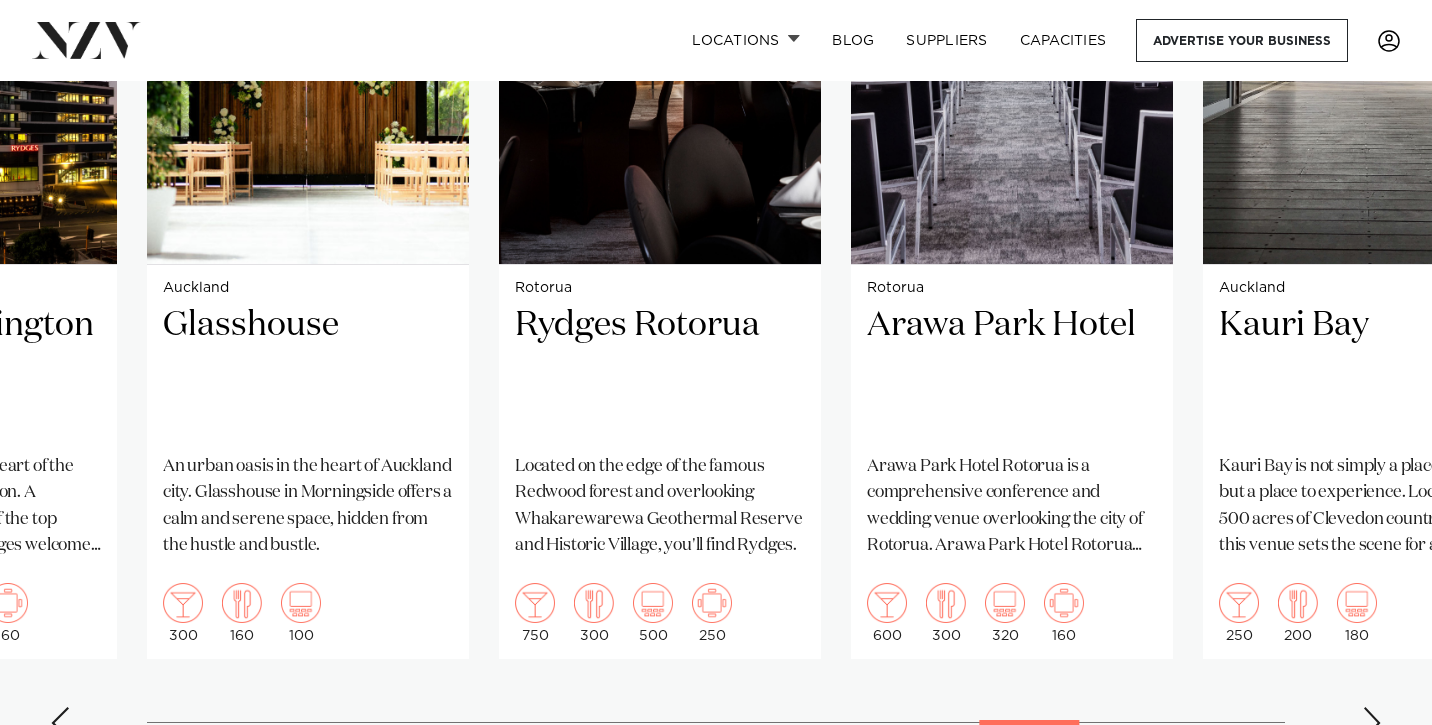 click at bounding box center (1372, 723) 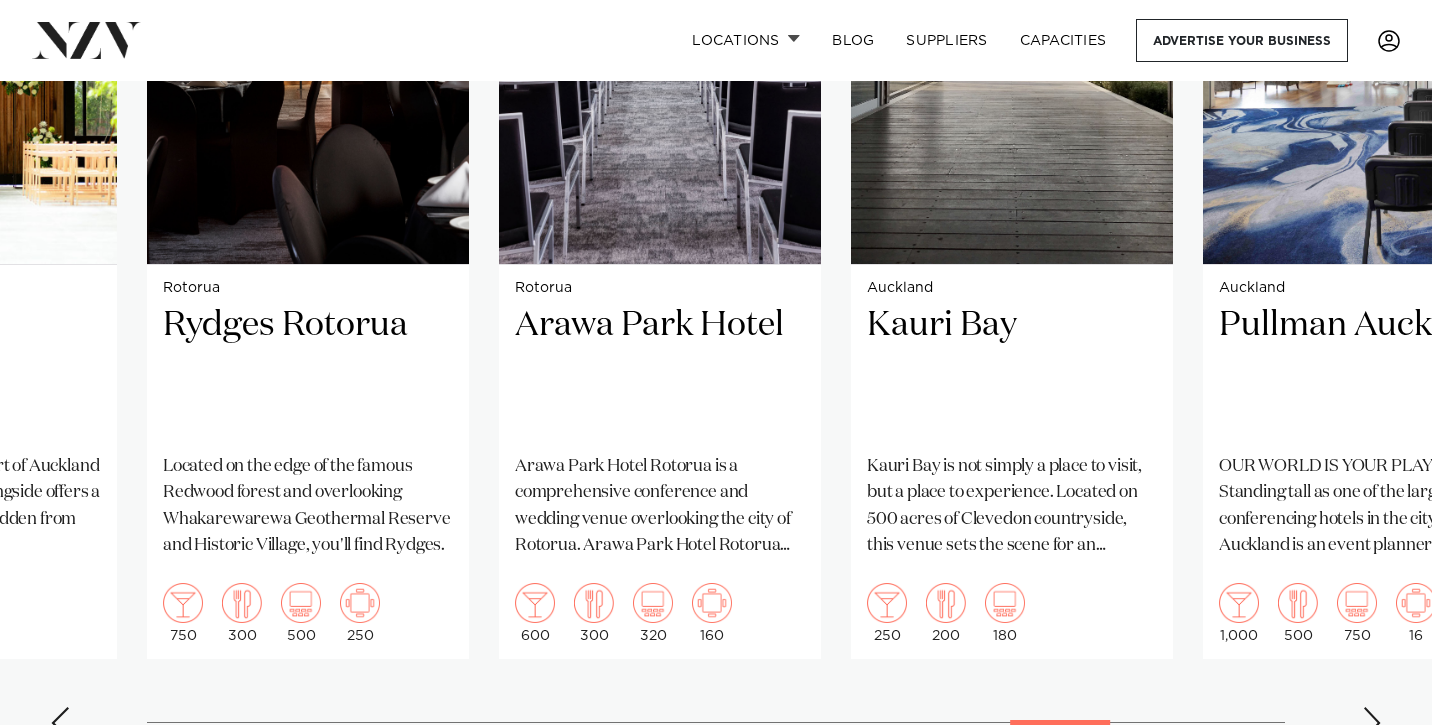 click at bounding box center (1372, 723) 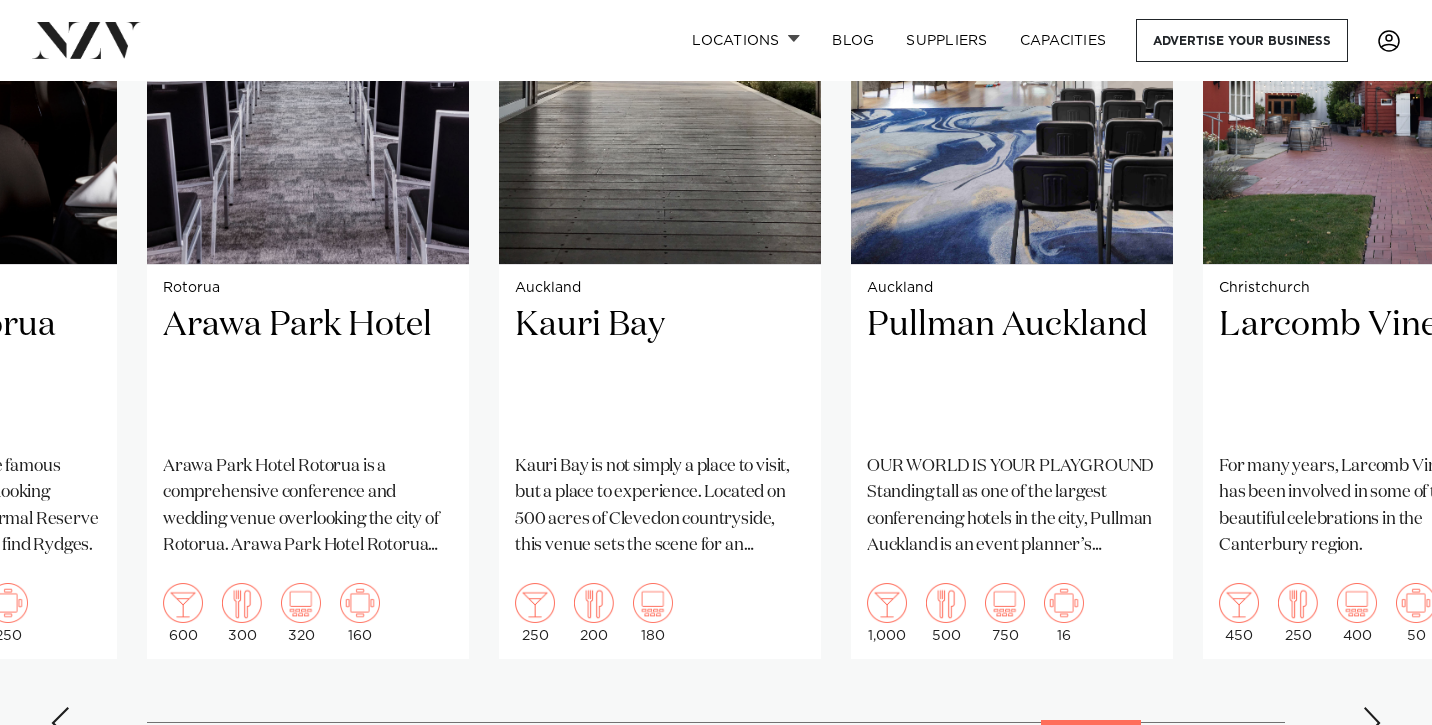 click at bounding box center (1372, 723) 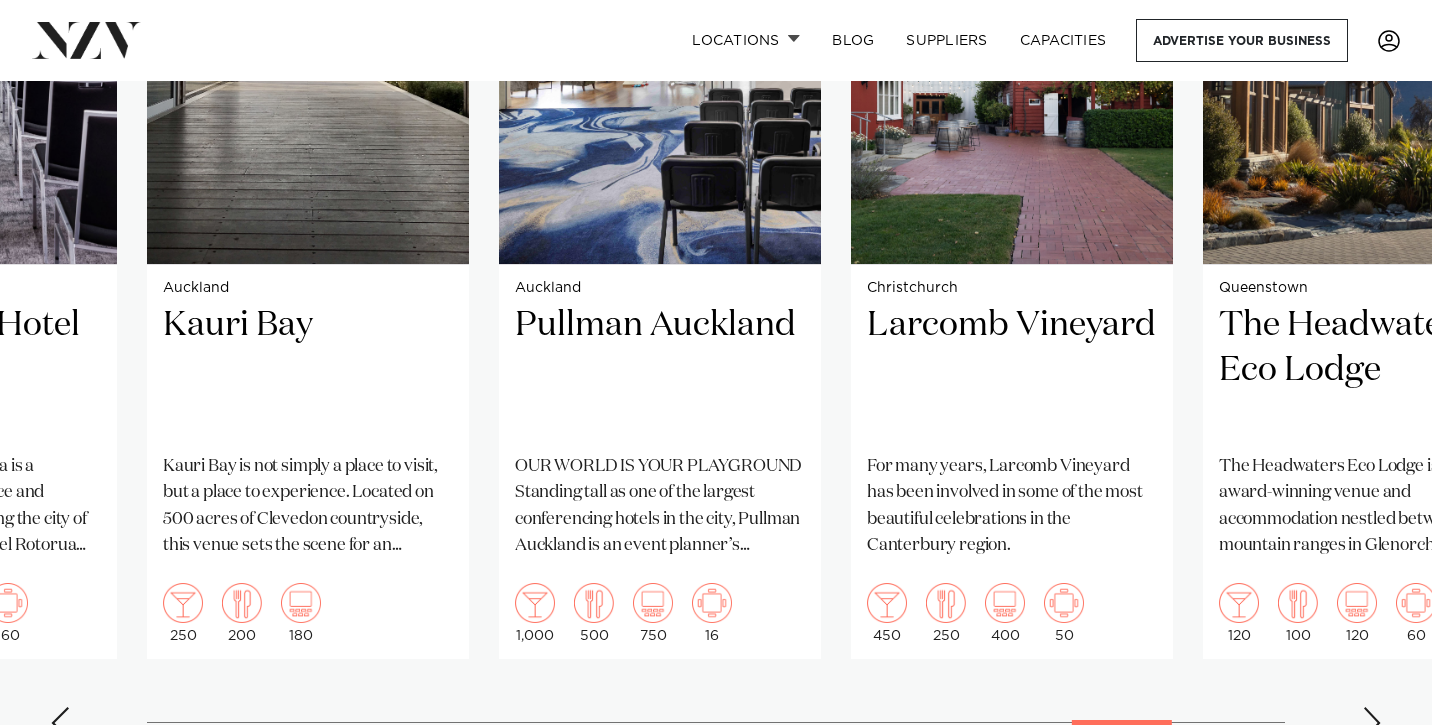 click at bounding box center [1372, 723] 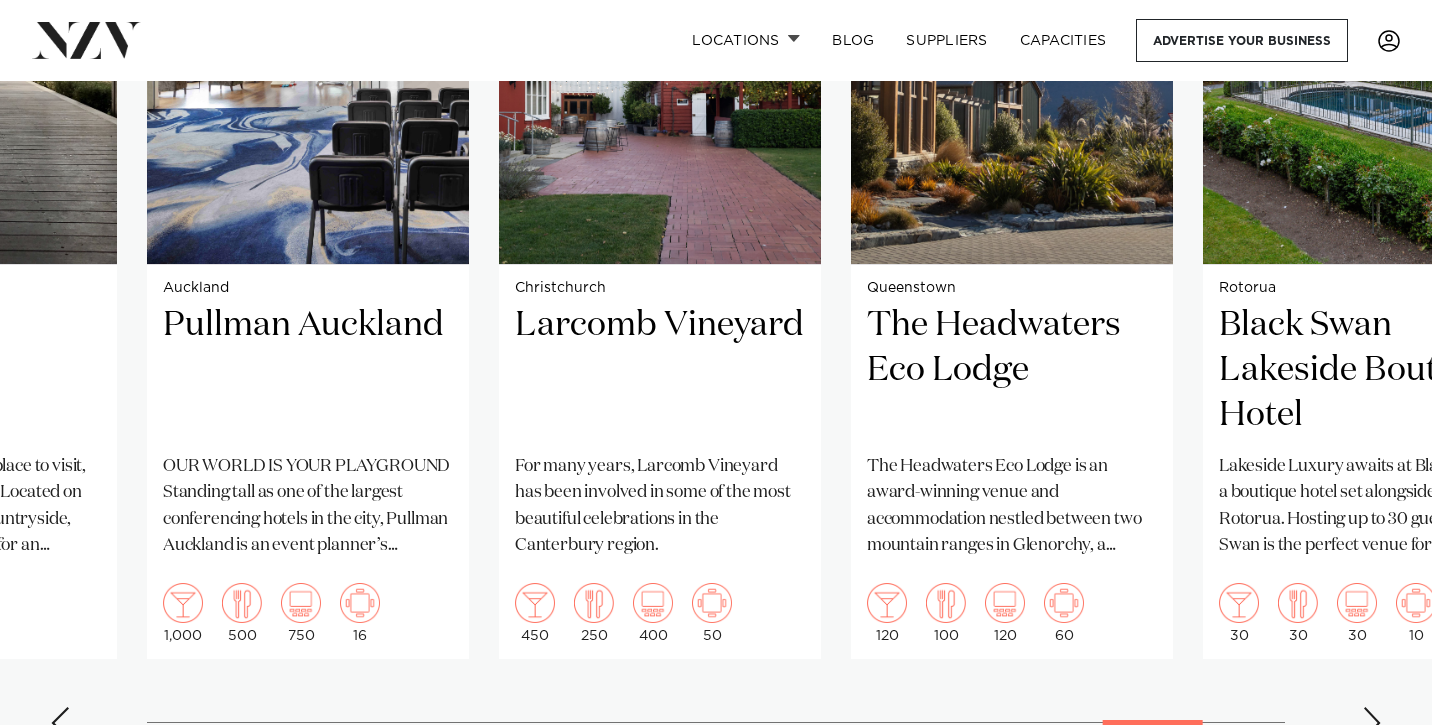 click at bounding box center (1372, 723) 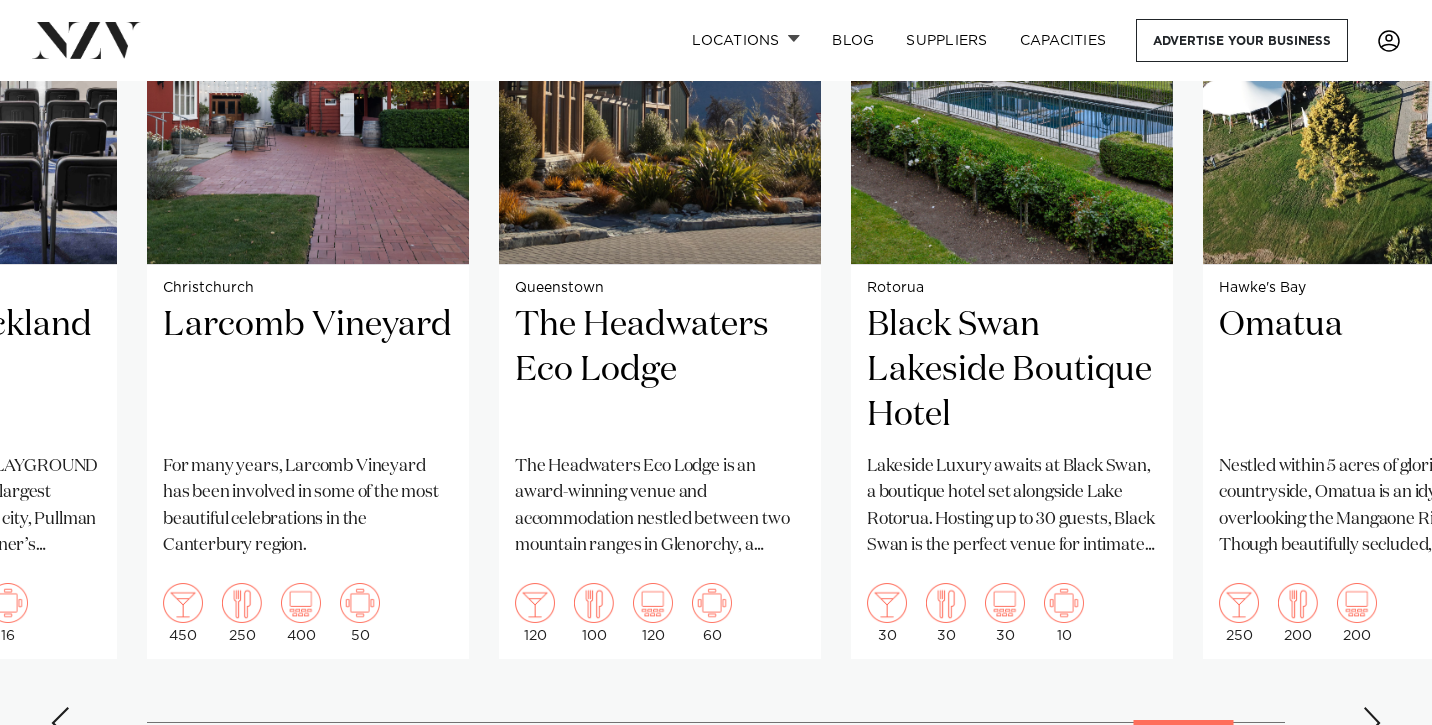 click at bounding box center (1372, 723) 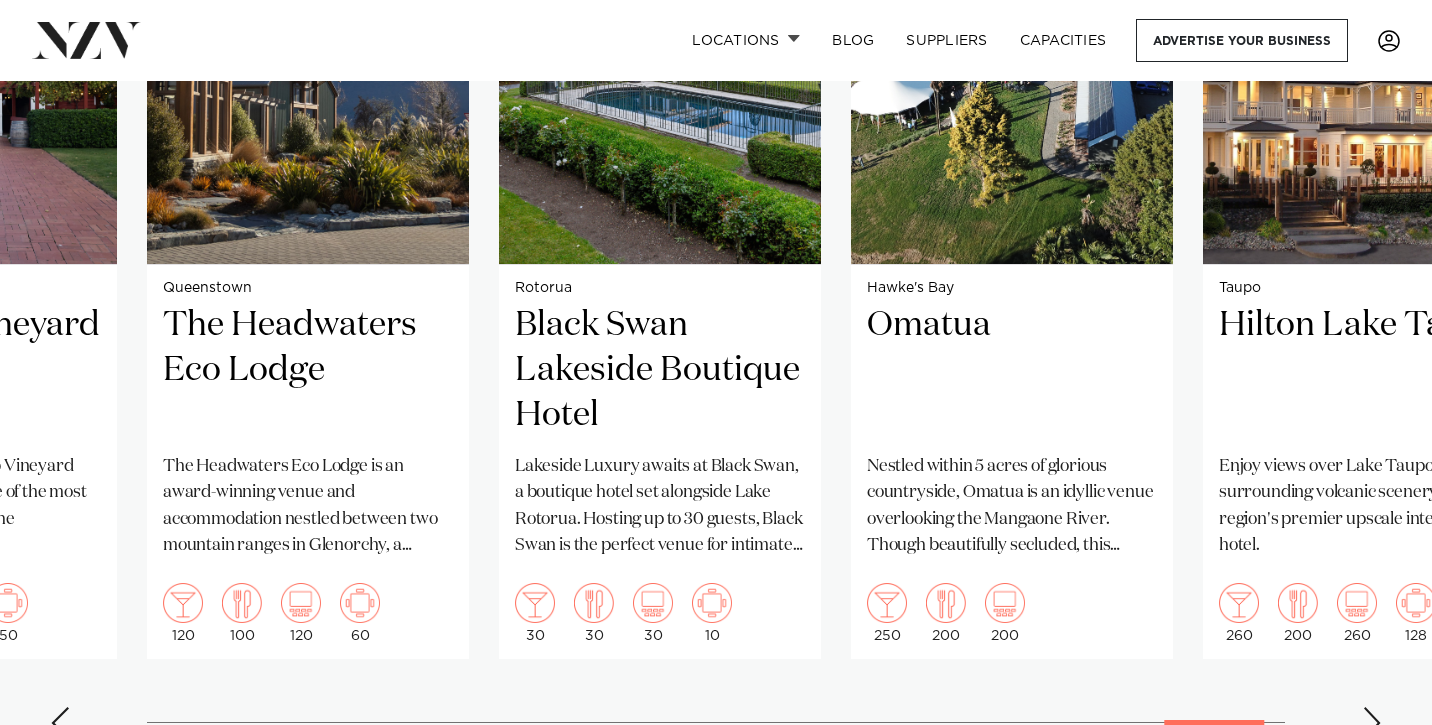 click at bounding box center (1372, 723) 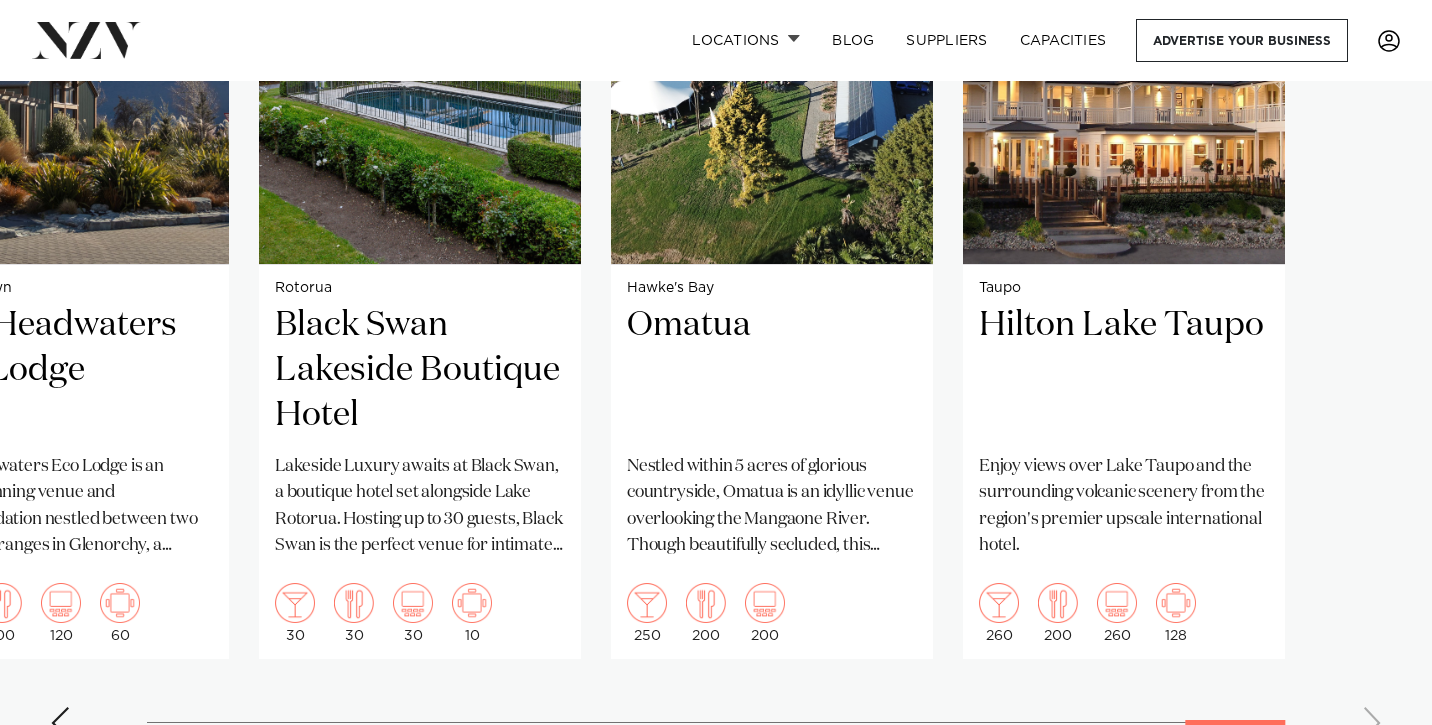 click on "Auckland
Wharfside Event Centre
Wharfside Event Centre is an open-canvas venue located on Quay Street in Downtown Auckland. This effortlessly elegant space proudly showcases some of the city's best waterfront views.
[NUMBER]
[NUMBER]
[NUMBER]
Auckland
Abel Estate
[NUMBER]" at bounding box center [716, 293] 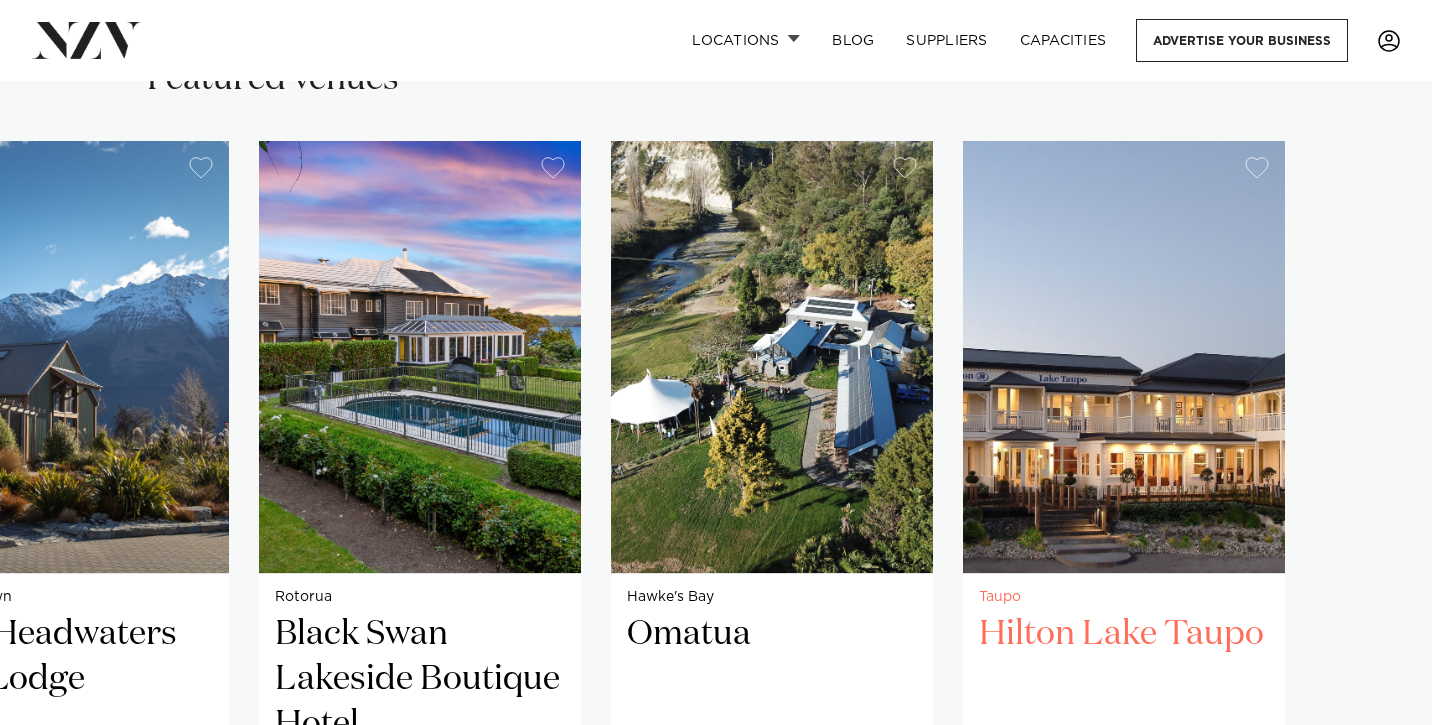 scroll, scrollTop: 1412, scrollLeft: 0, axis: vertical 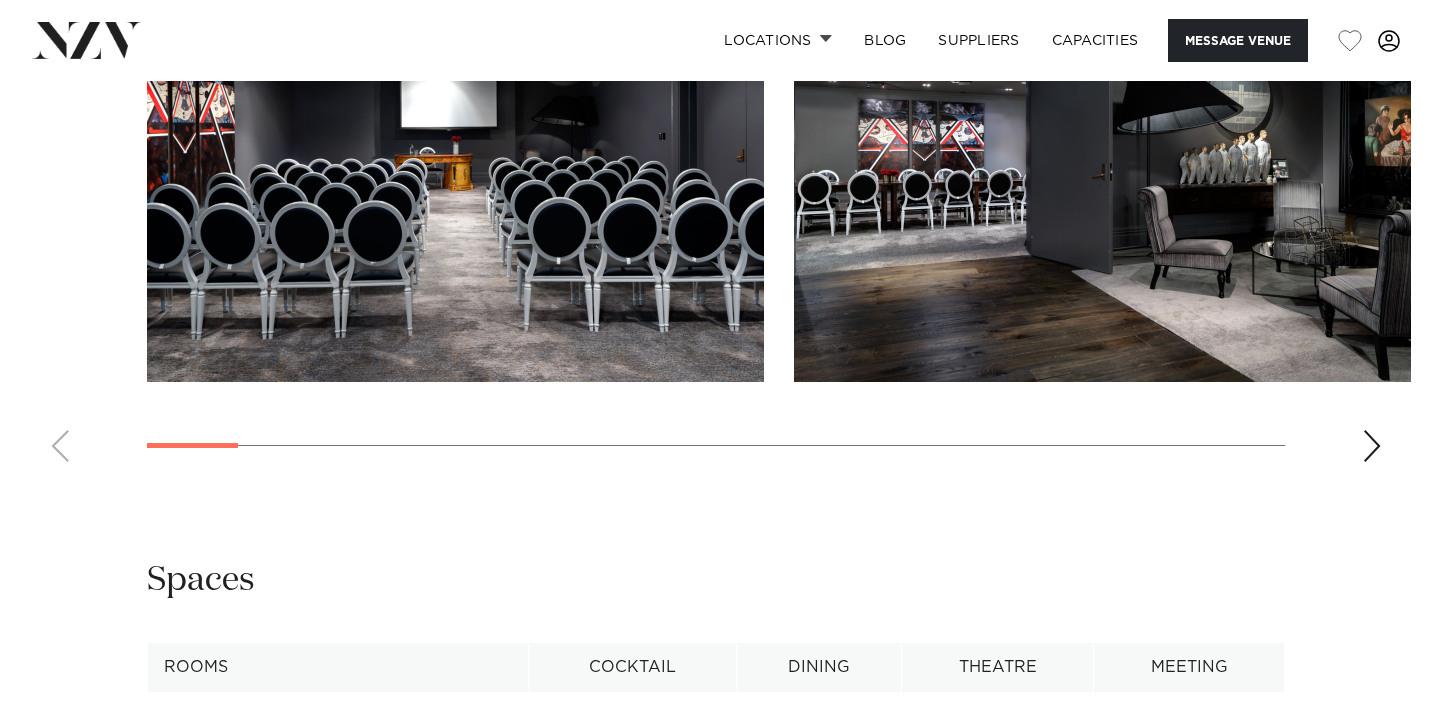 click at bounding box center (1372, 446) 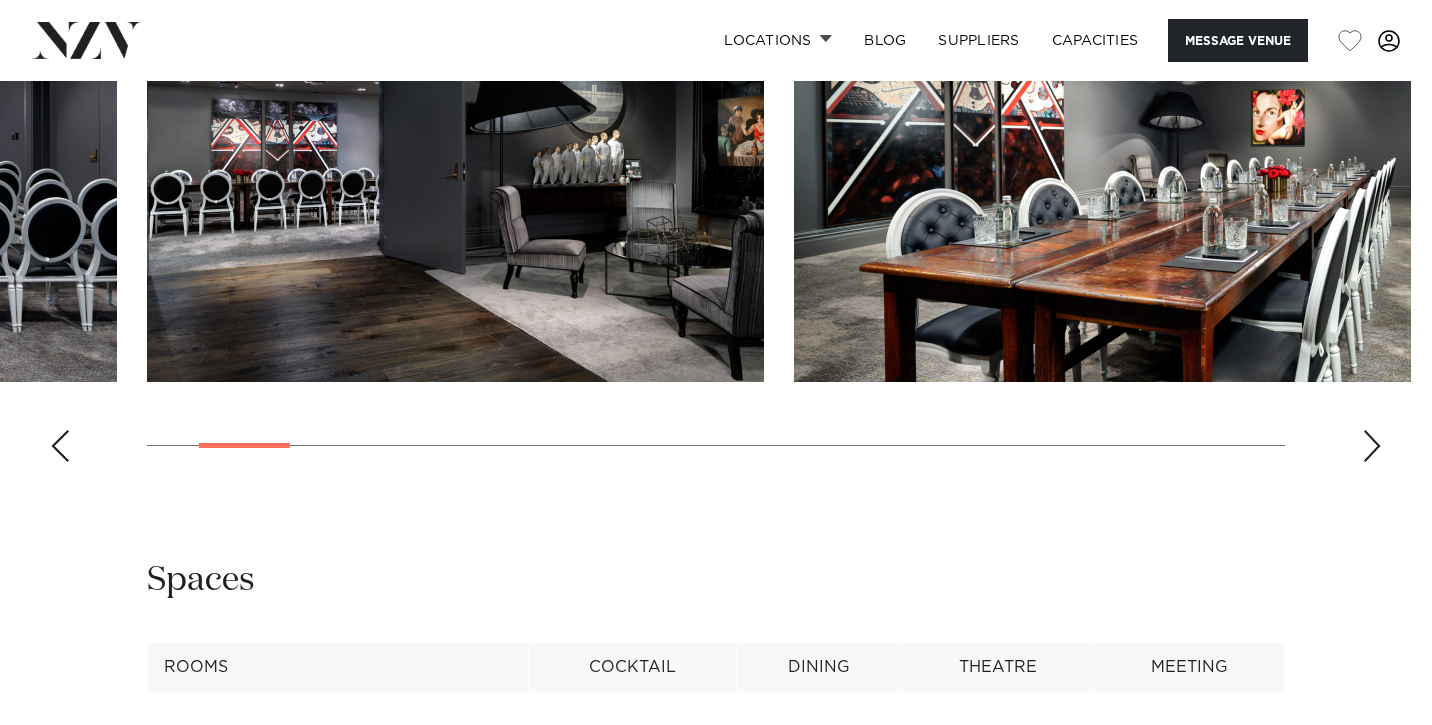 click at bounding box center (1372, 446) 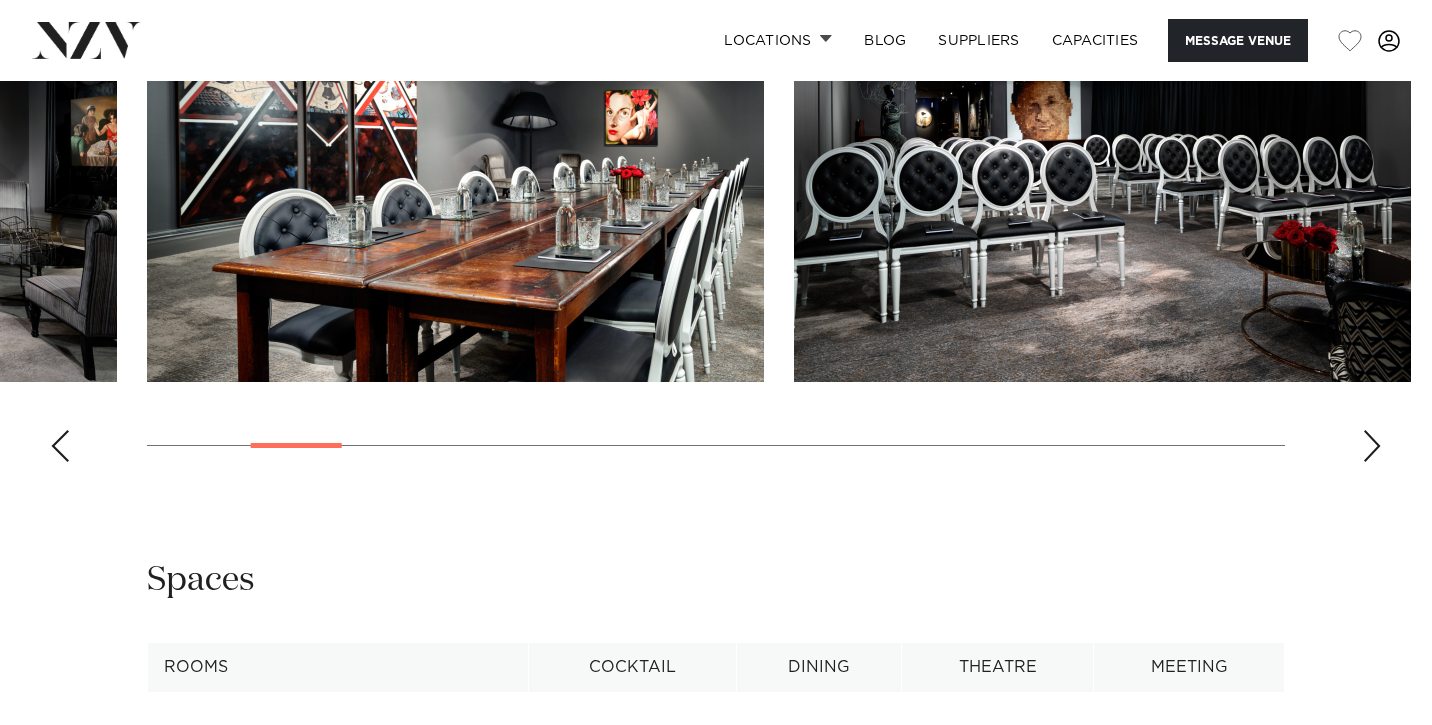 click at bounding box center [1372, 446] 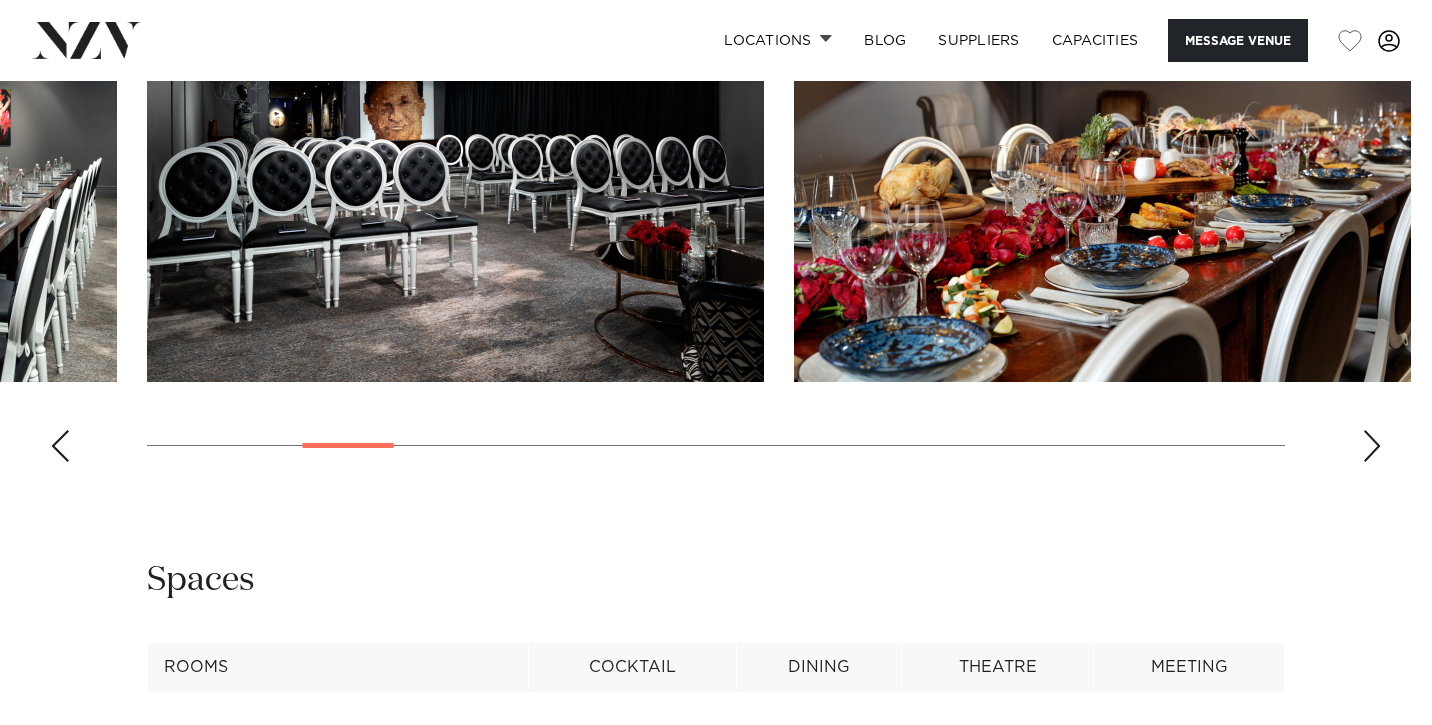 click at bounding box center (1372, 446) 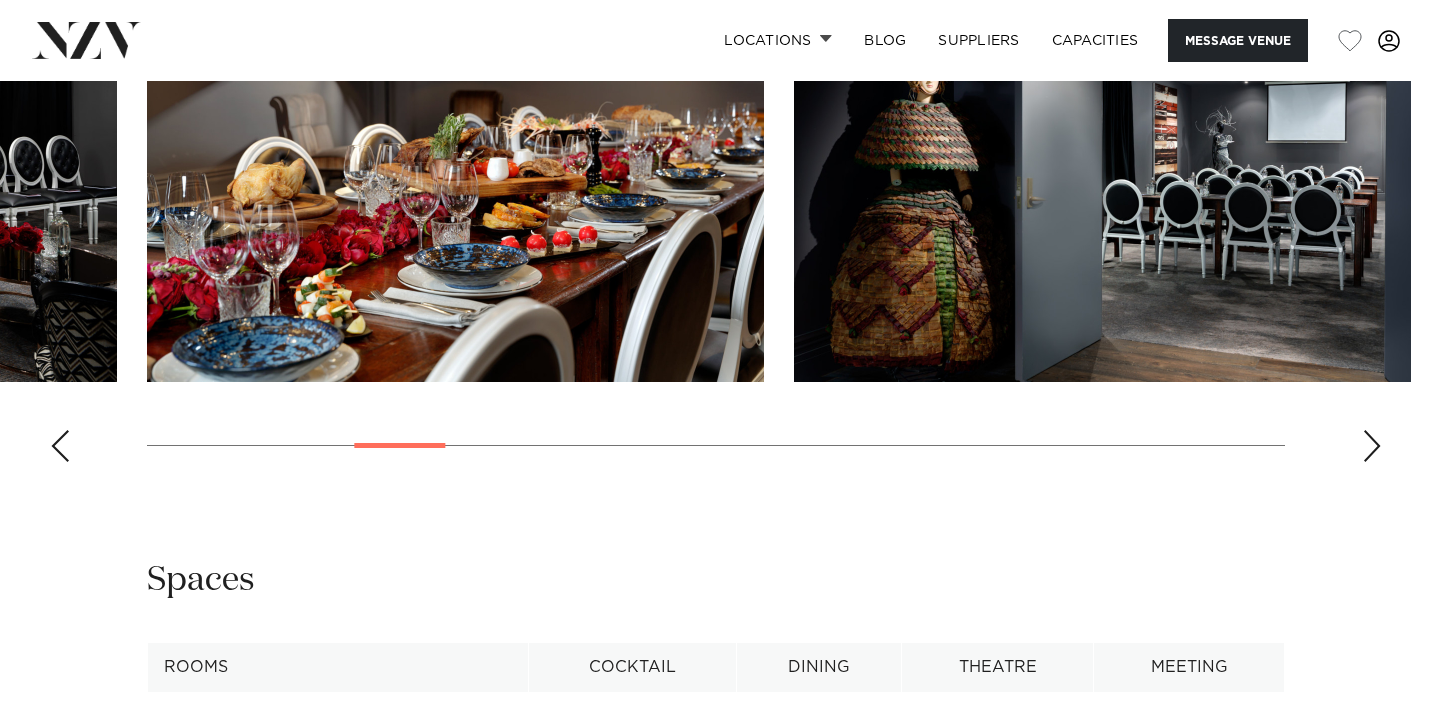 click at bounding box center [1372, 446] 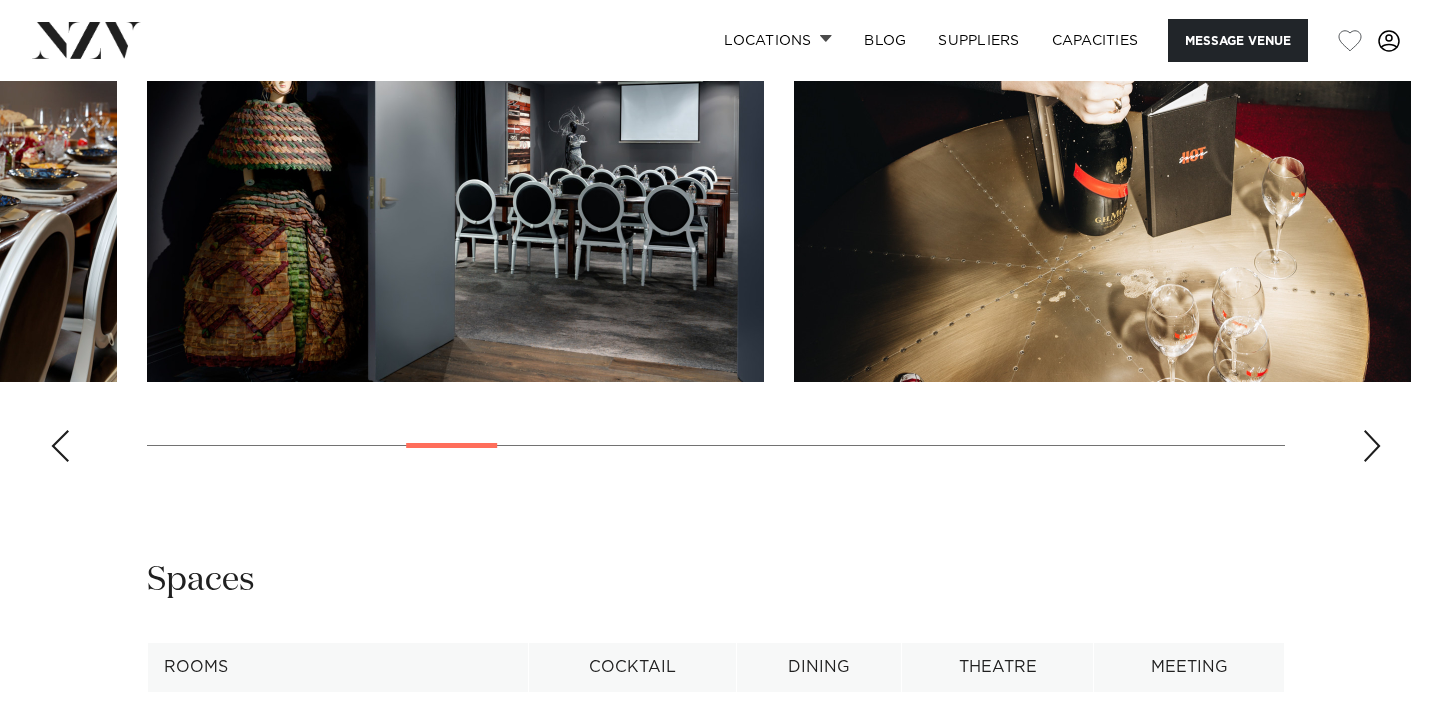 click at bounding box center (1372, 446) 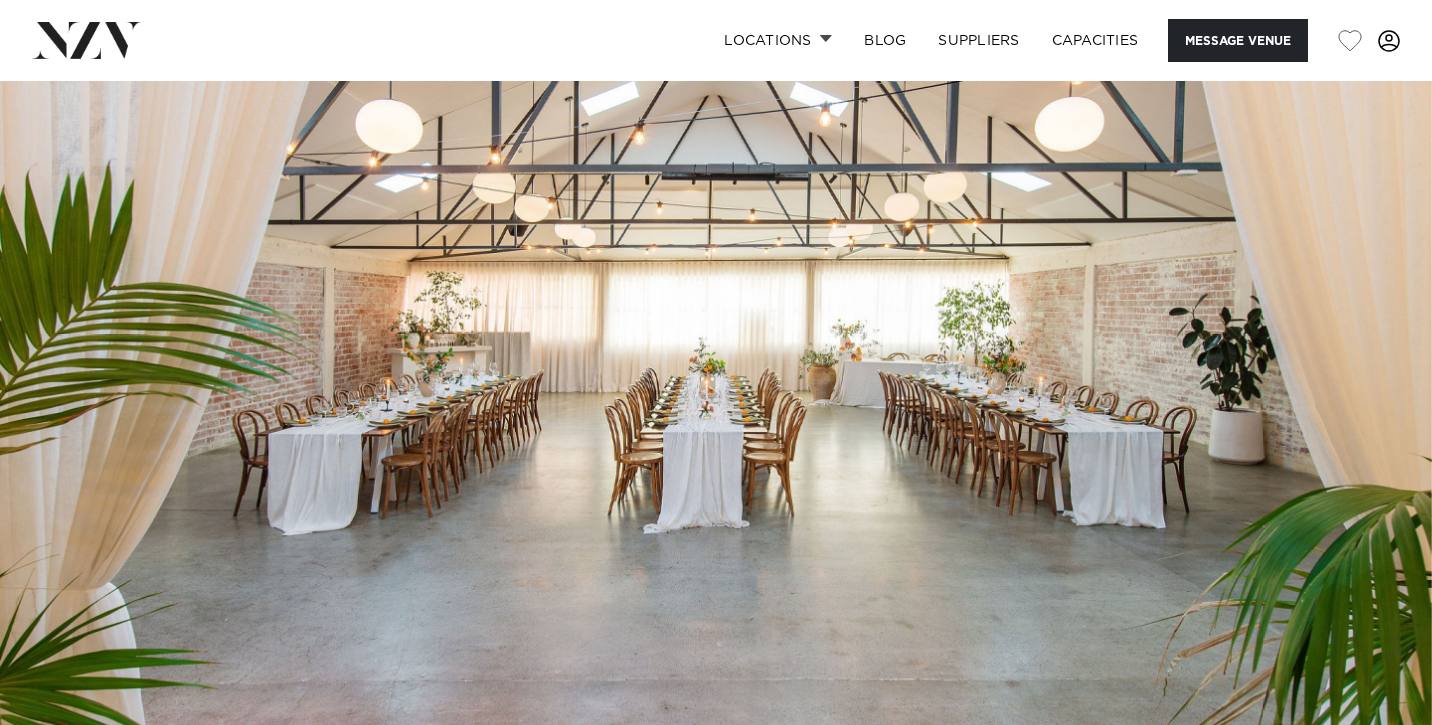 scroll, scrollTop: 119, scrollLeft: 0, axis: vertical 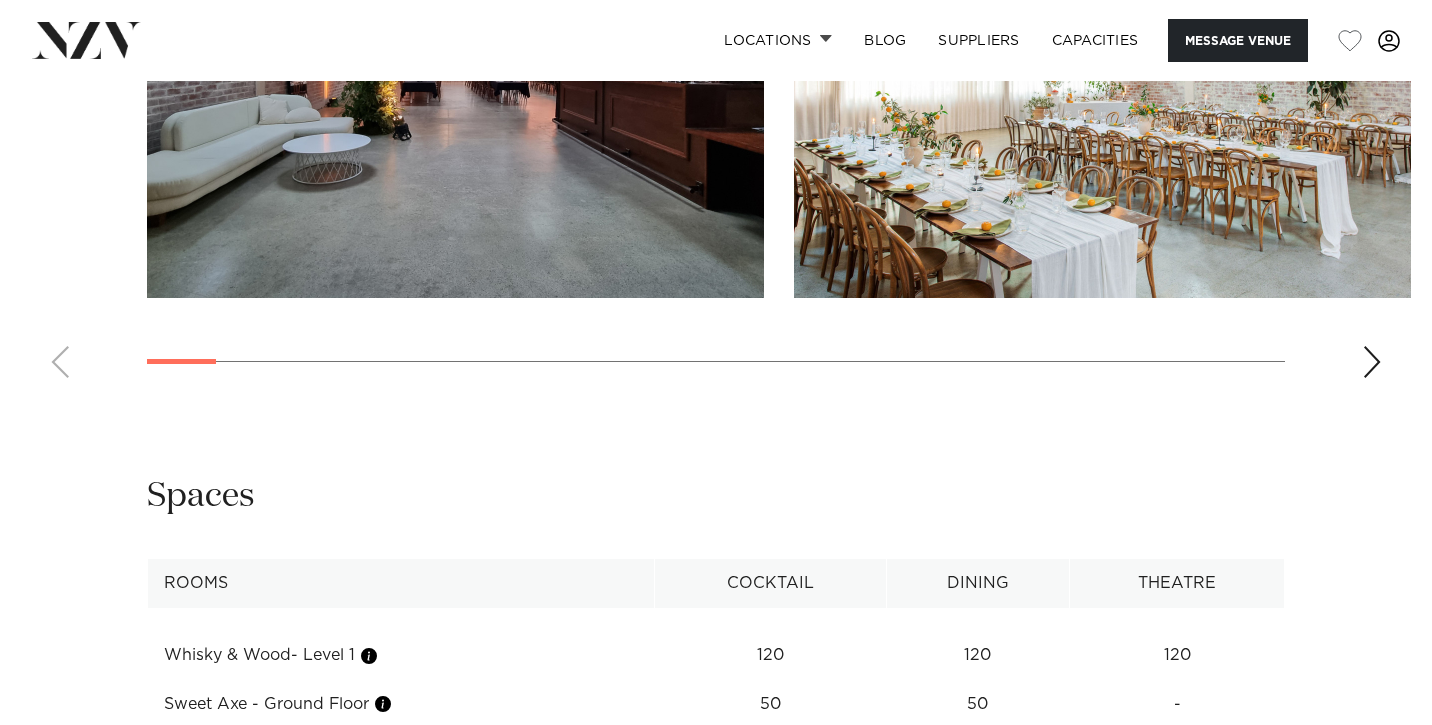 click at bounding box center [1372, 362] 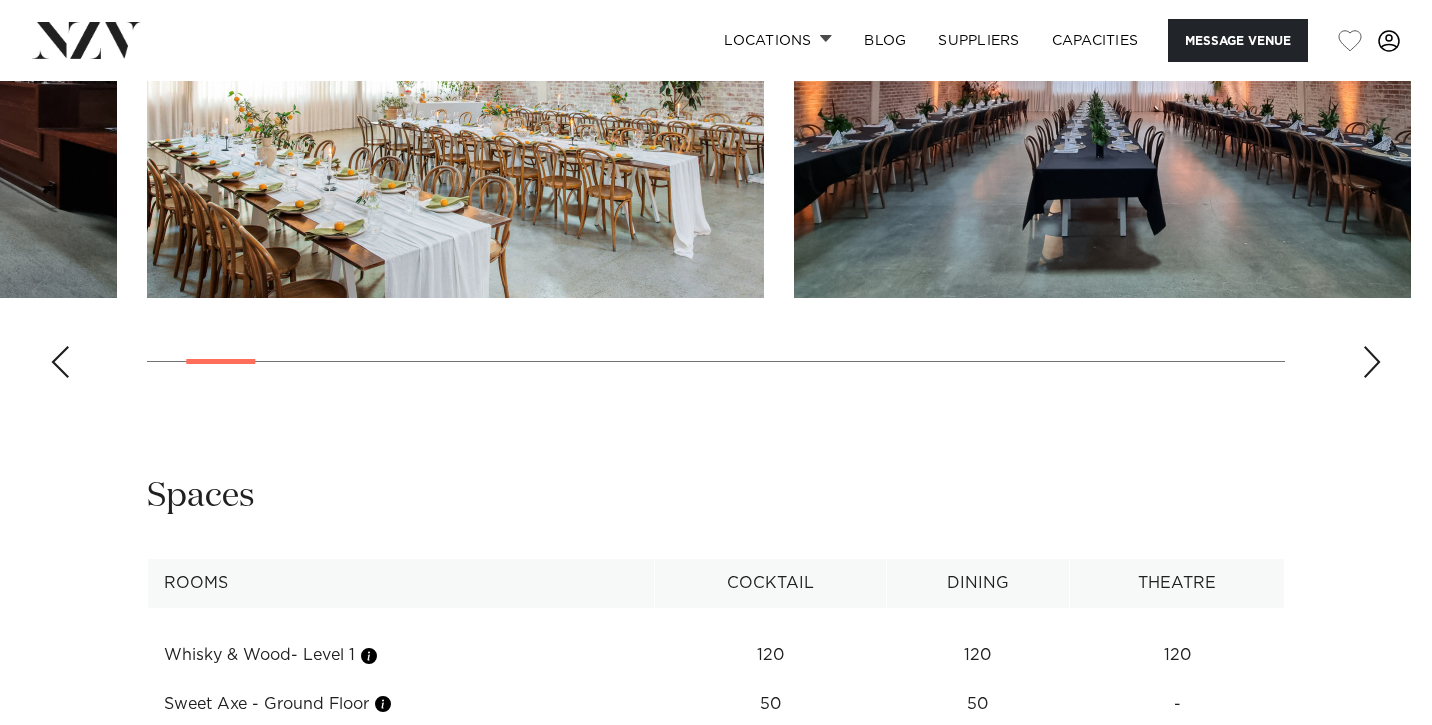 click at bounding box center [1372, 362] 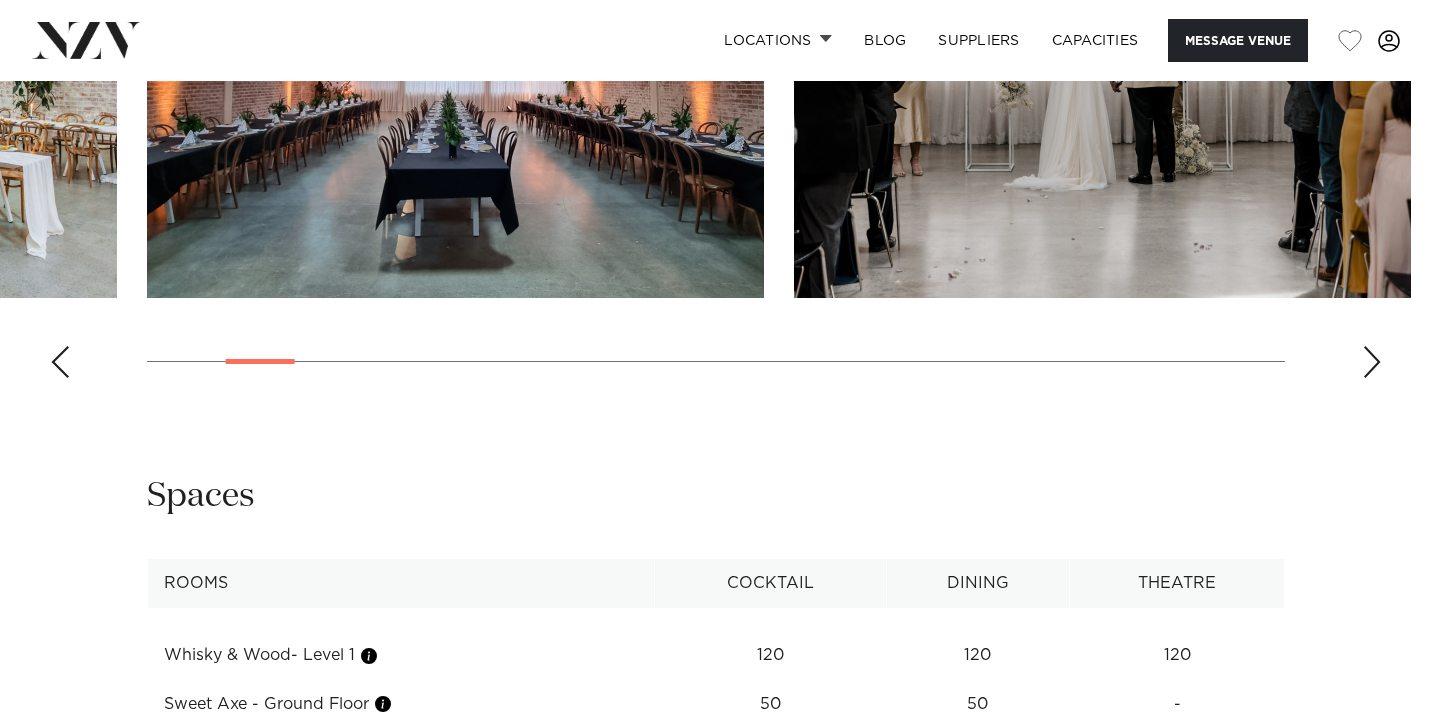 click at bounding box center [1372, 362] 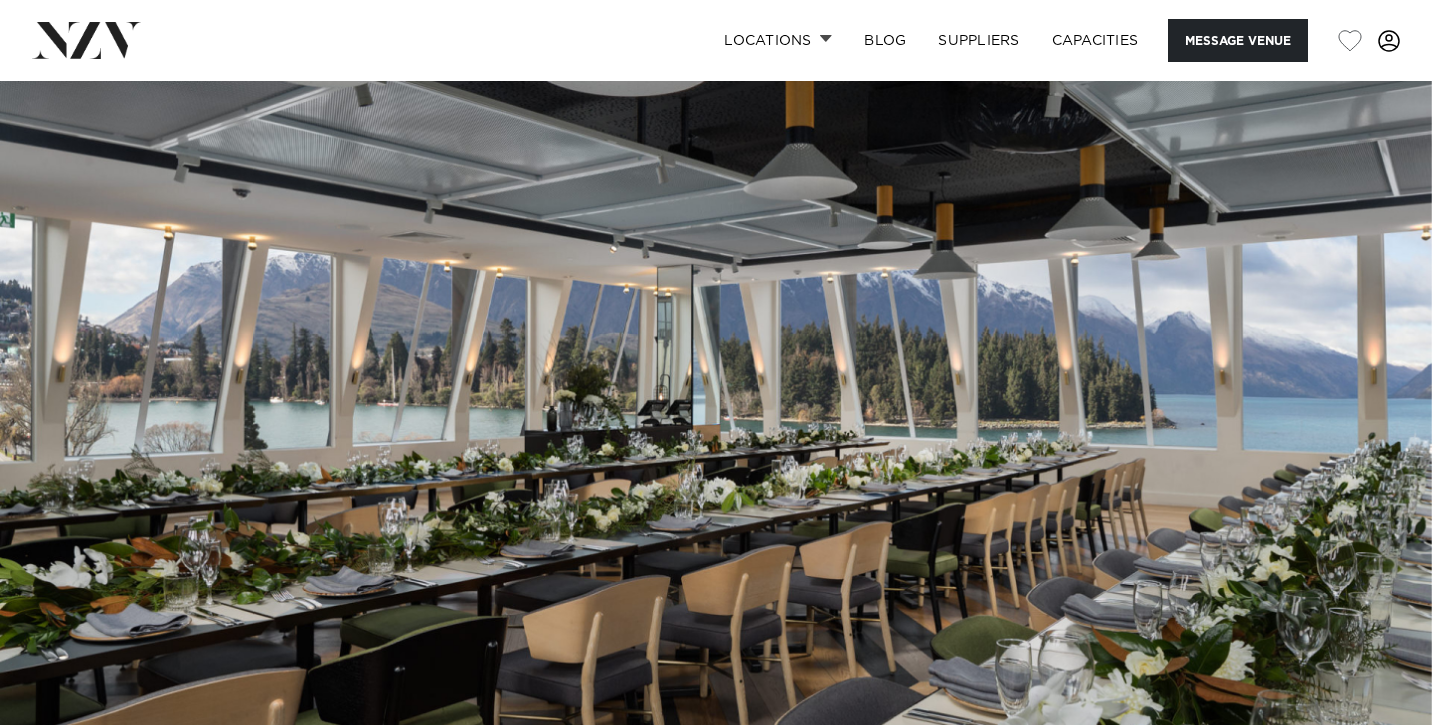scroll, scrollTop: 0, scrollLeft: 0, axis: both 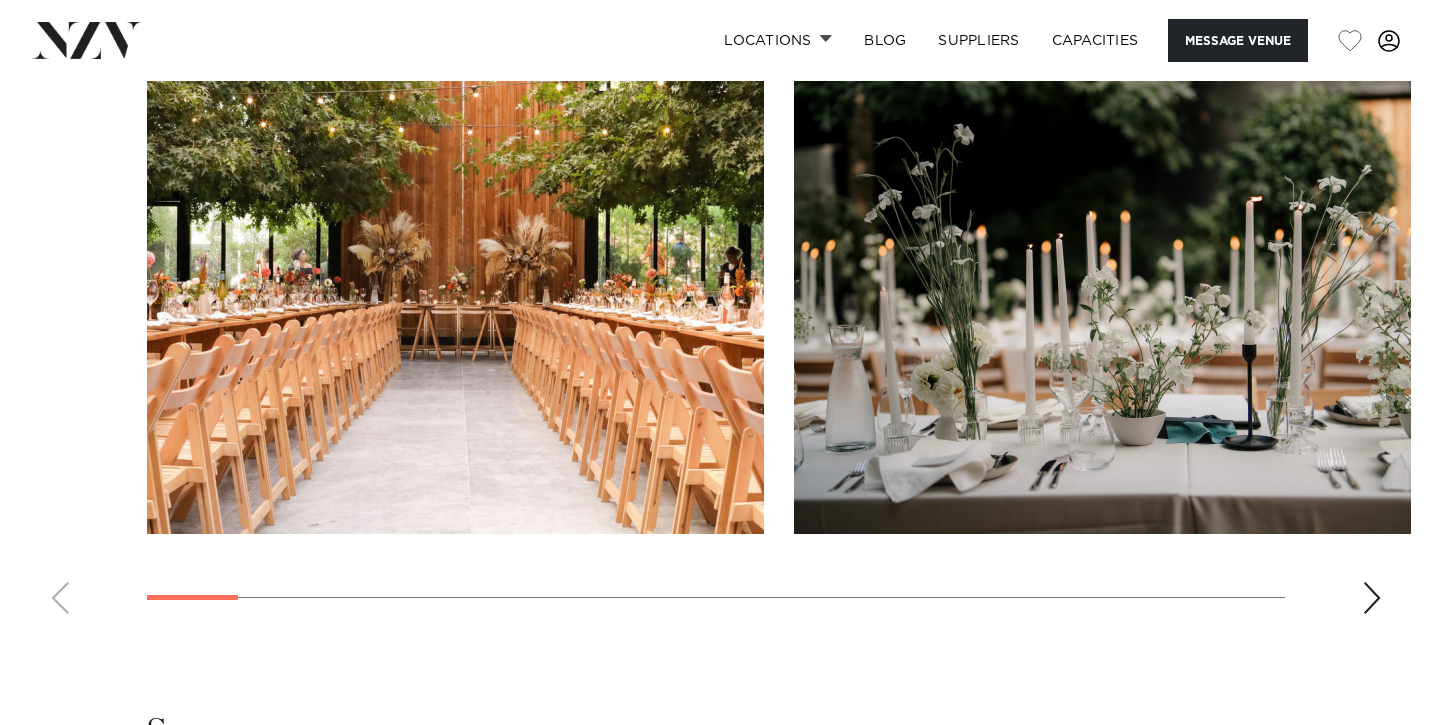 click at bounding box center (1372, 598) 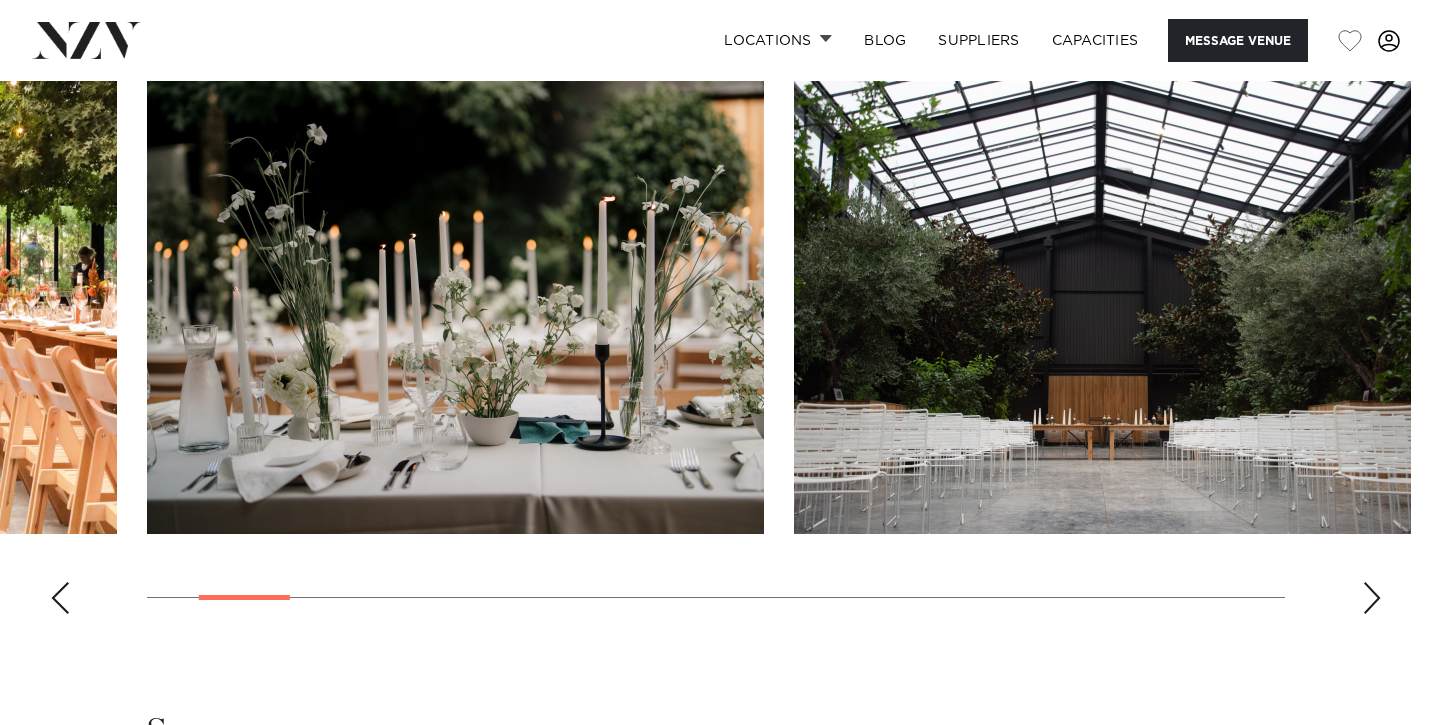 click at bounding box center (1372, 598) 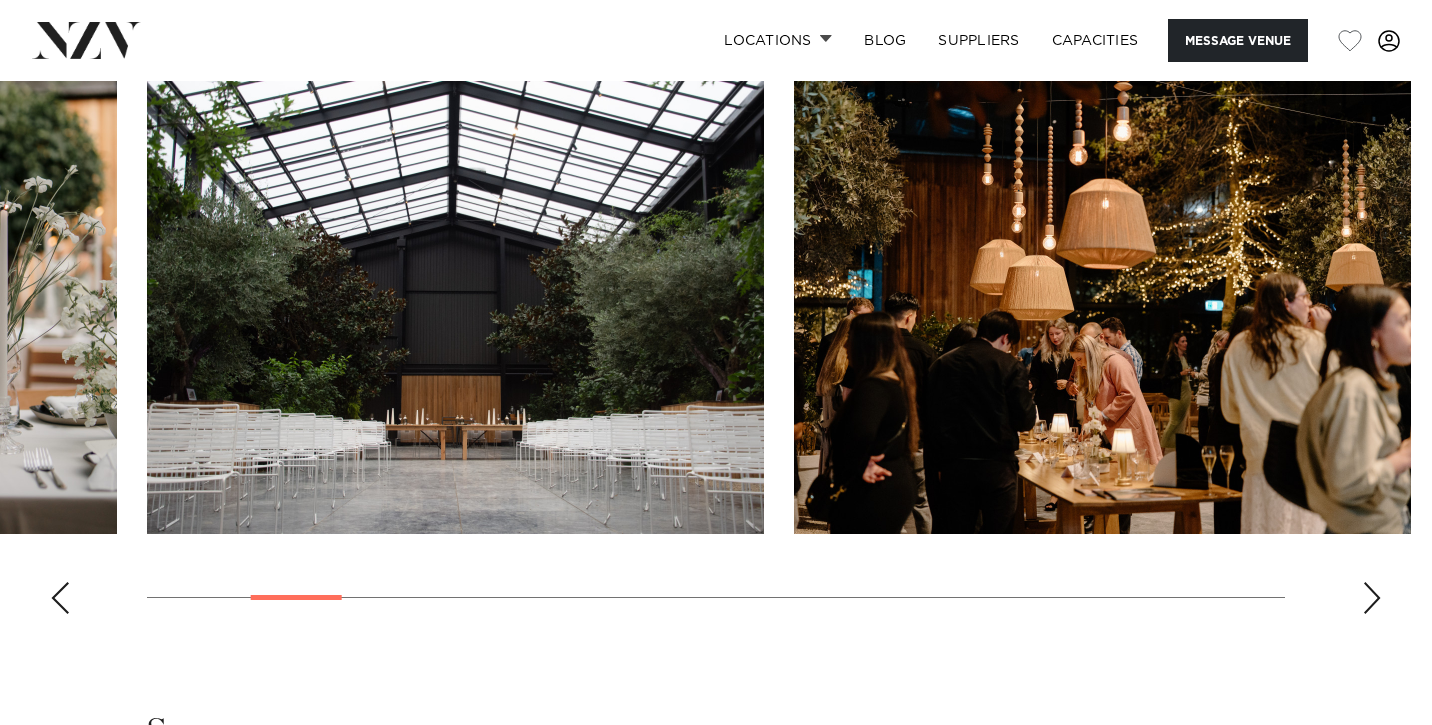 click at bounding box center (1372, 598) 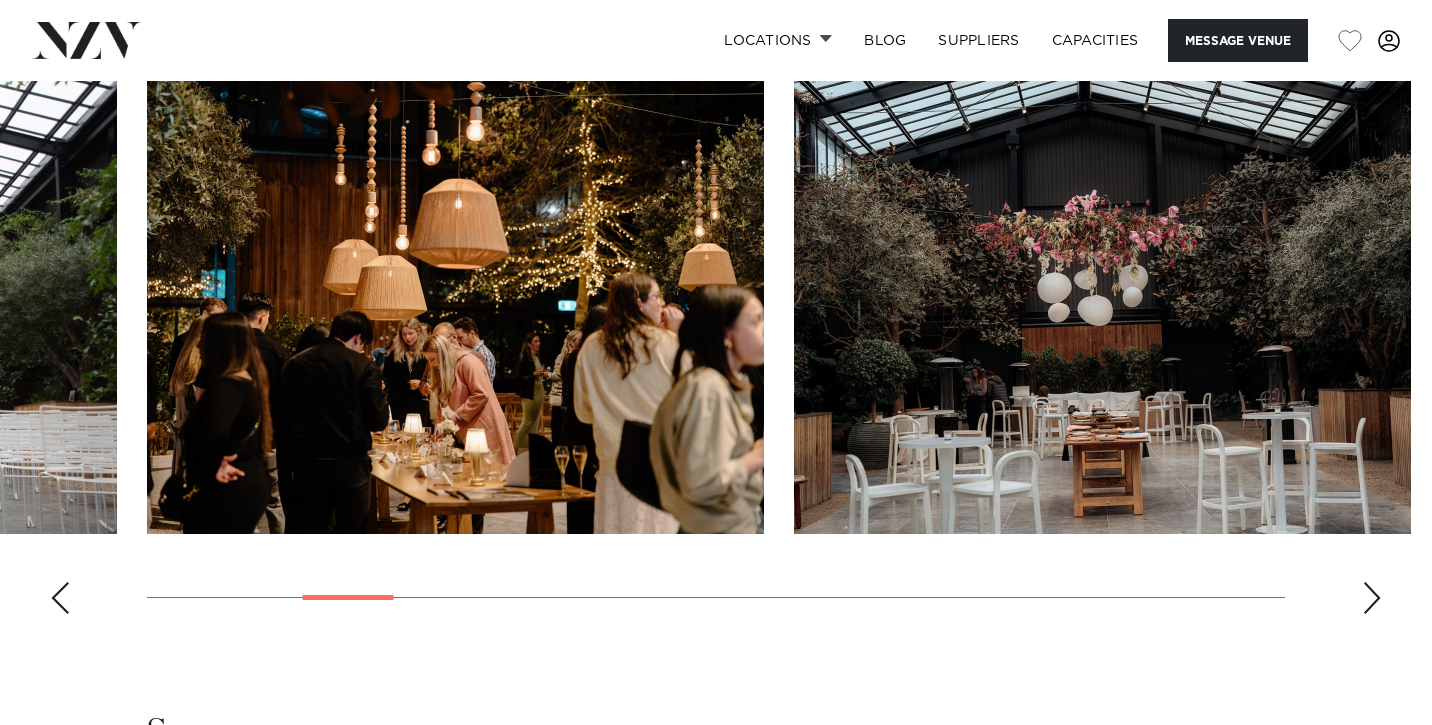 click at bounding box center (1372, 598) 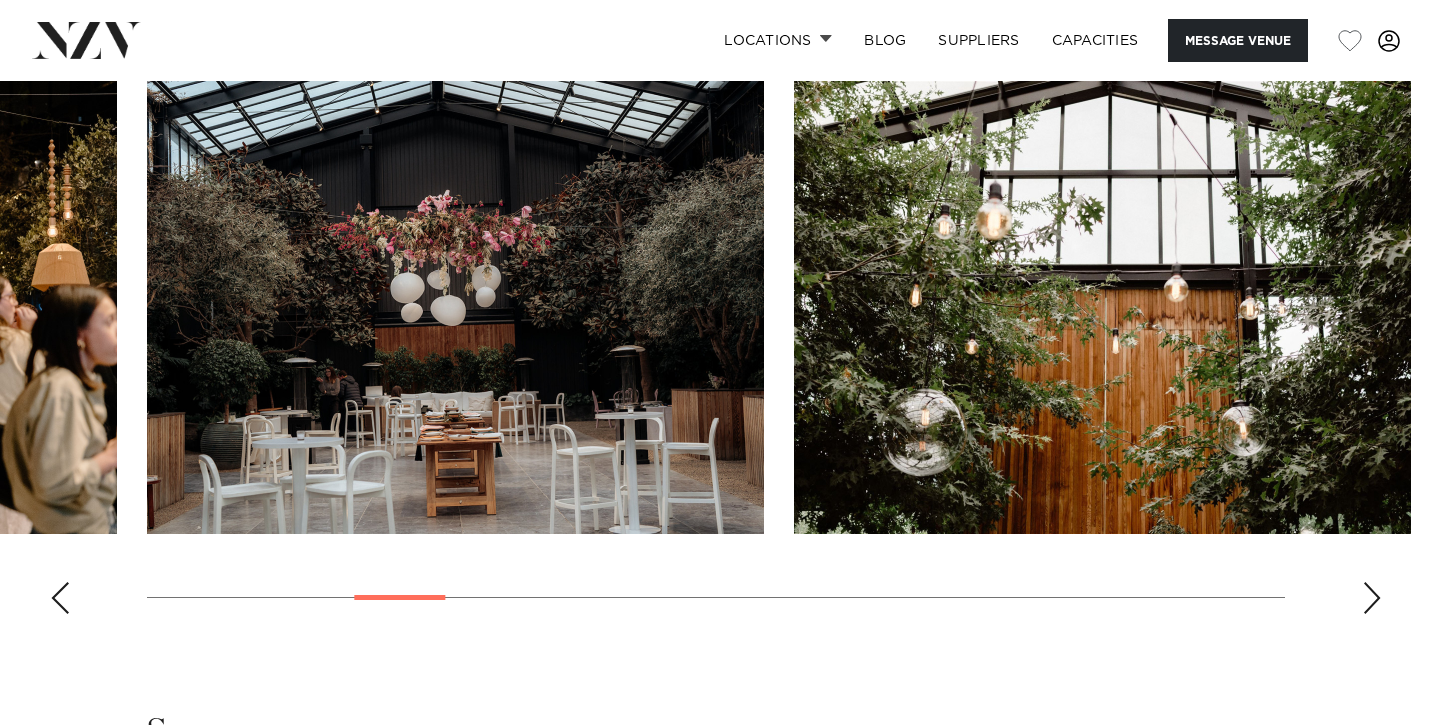 click at bounding box center [1372, 598] 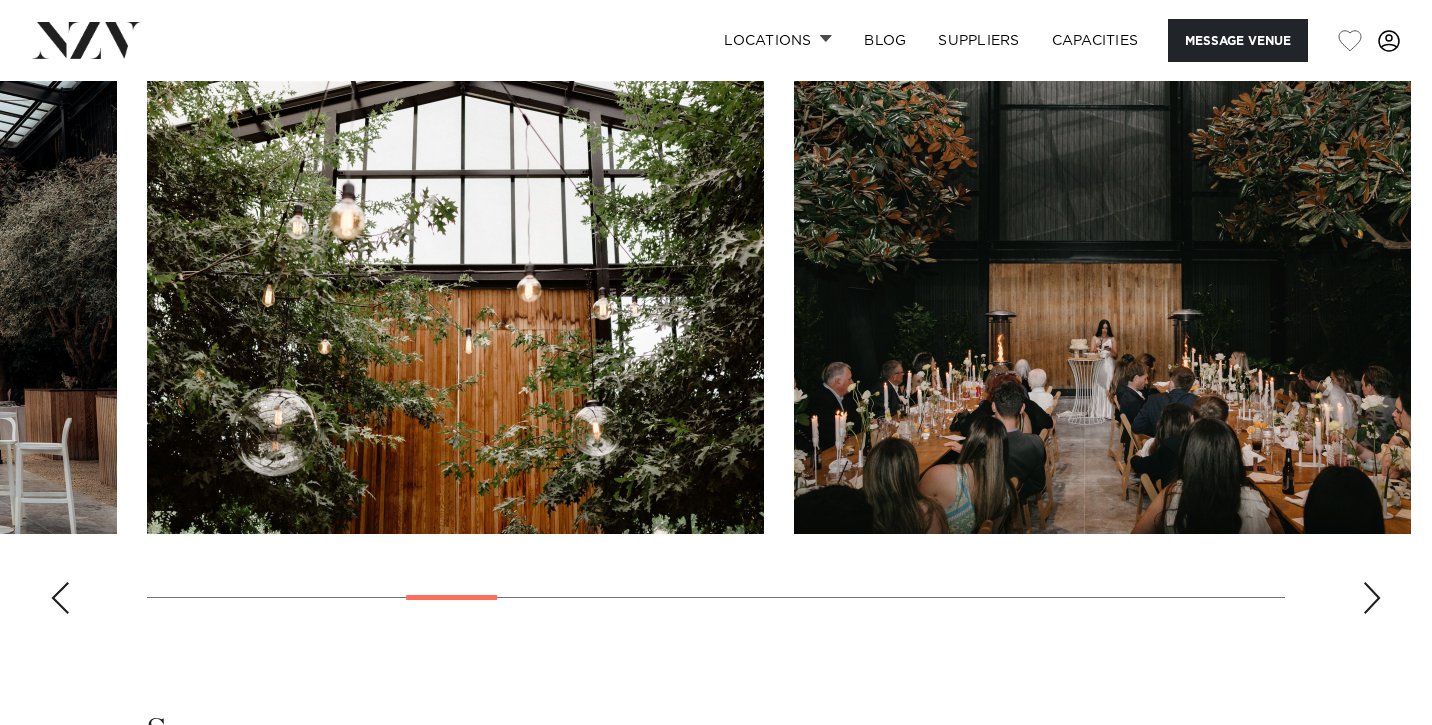click at bounding box center [1372, 598] 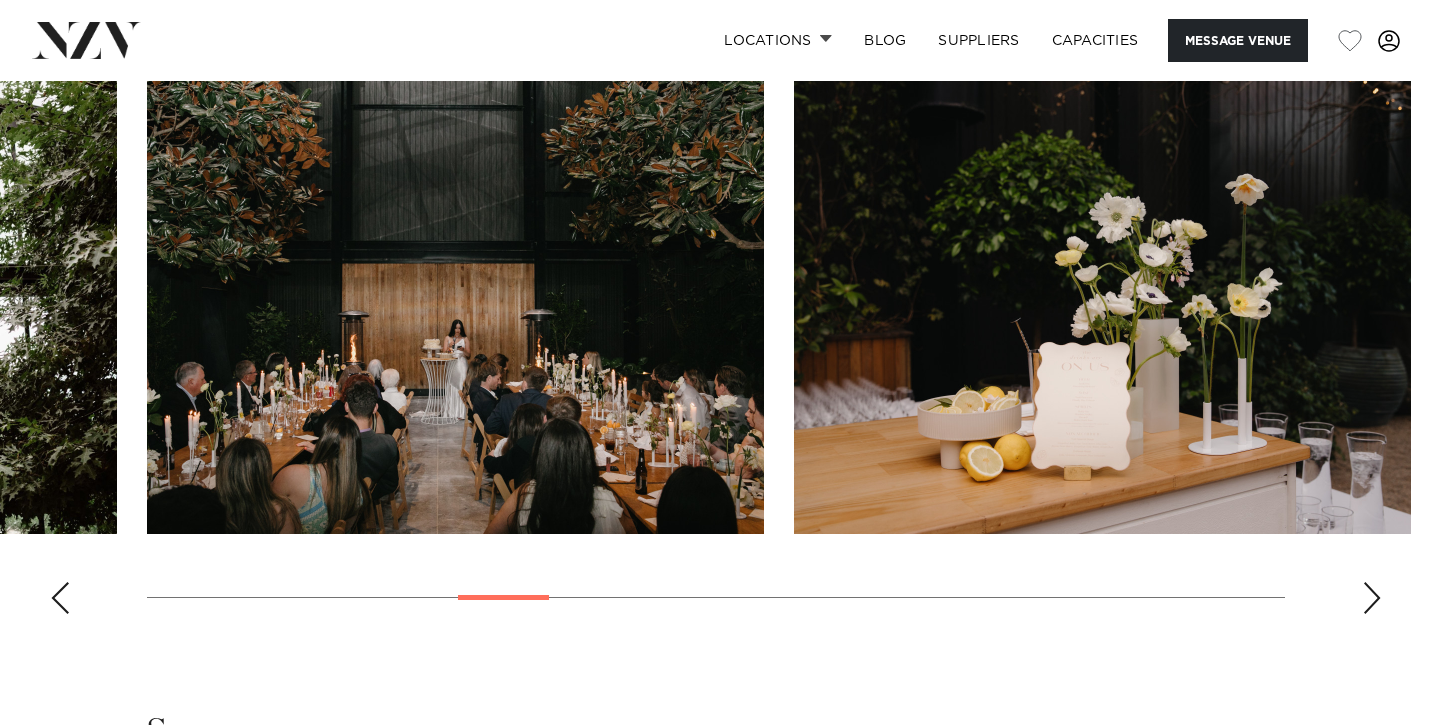 click at bounding box center [1372, 598] 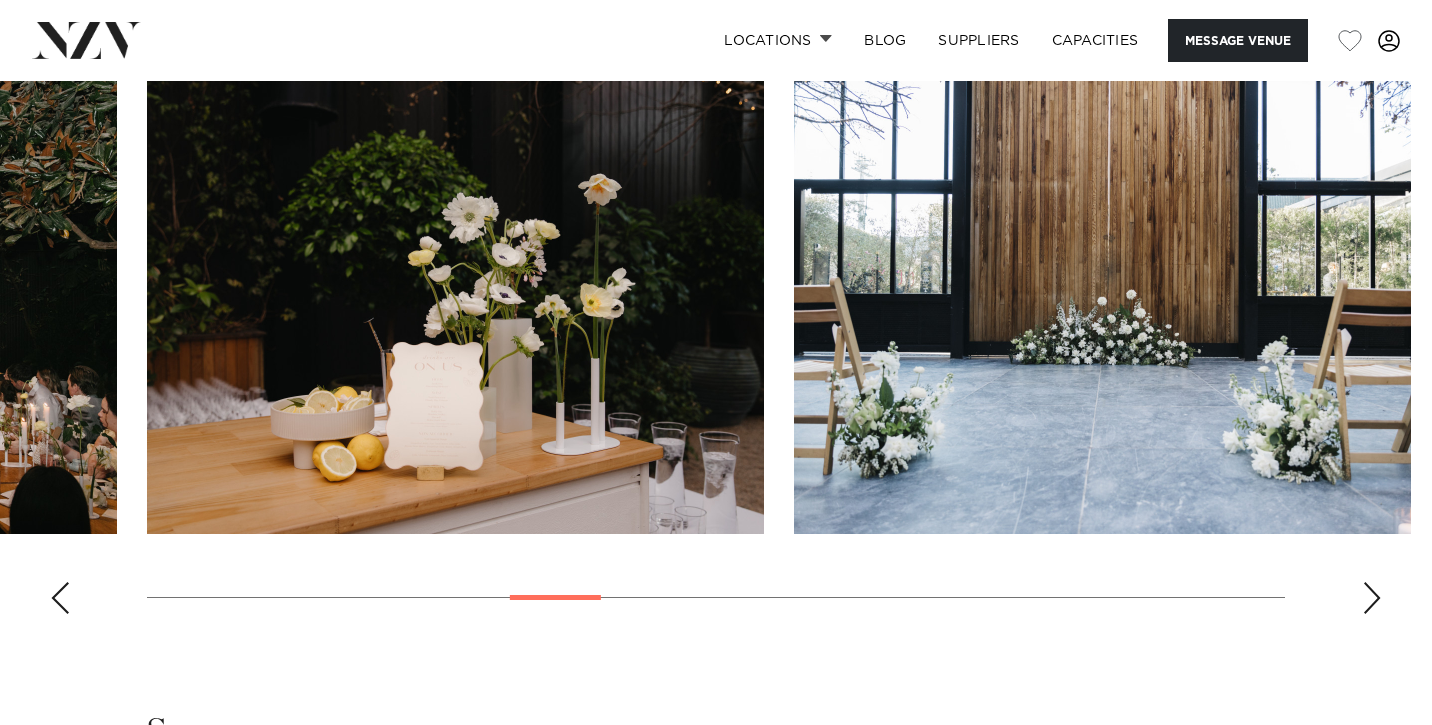 click at bounding box center (1372, 598) 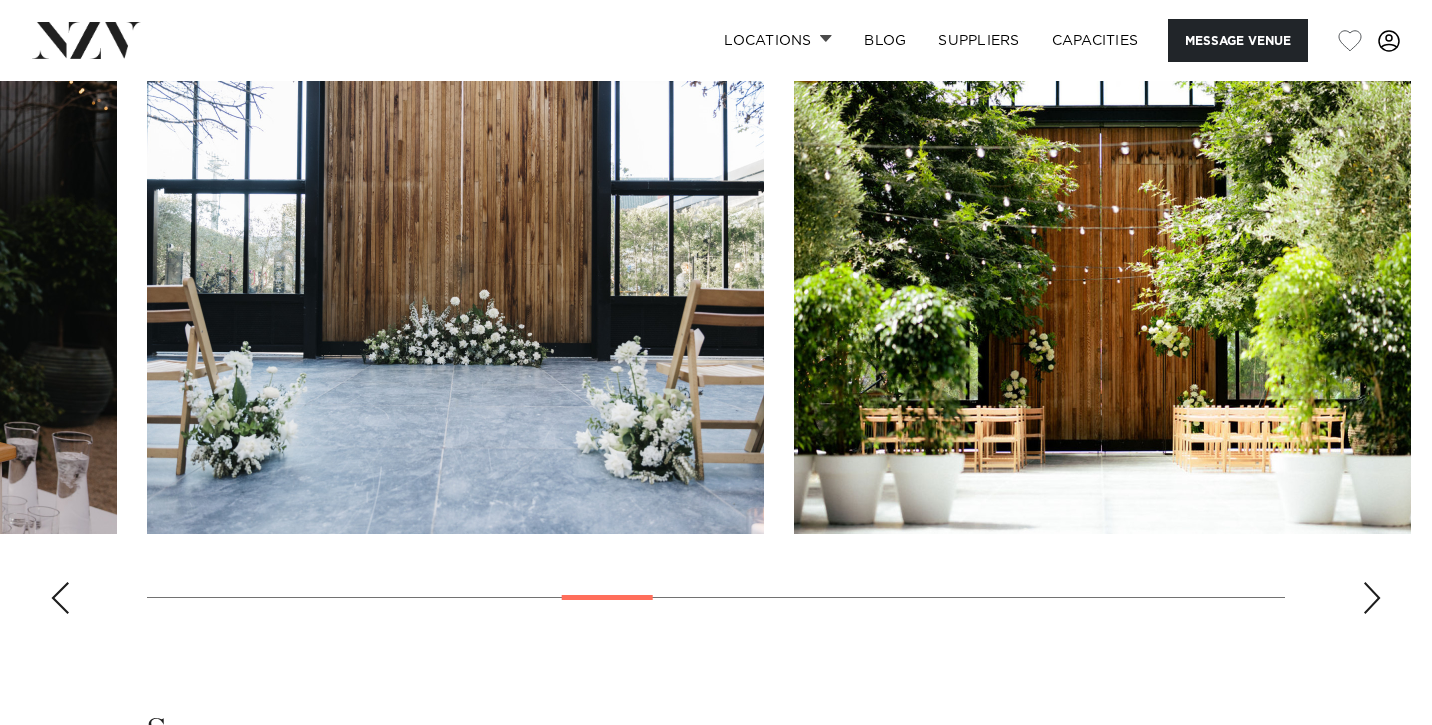 click at bounding box center [1372, 598] 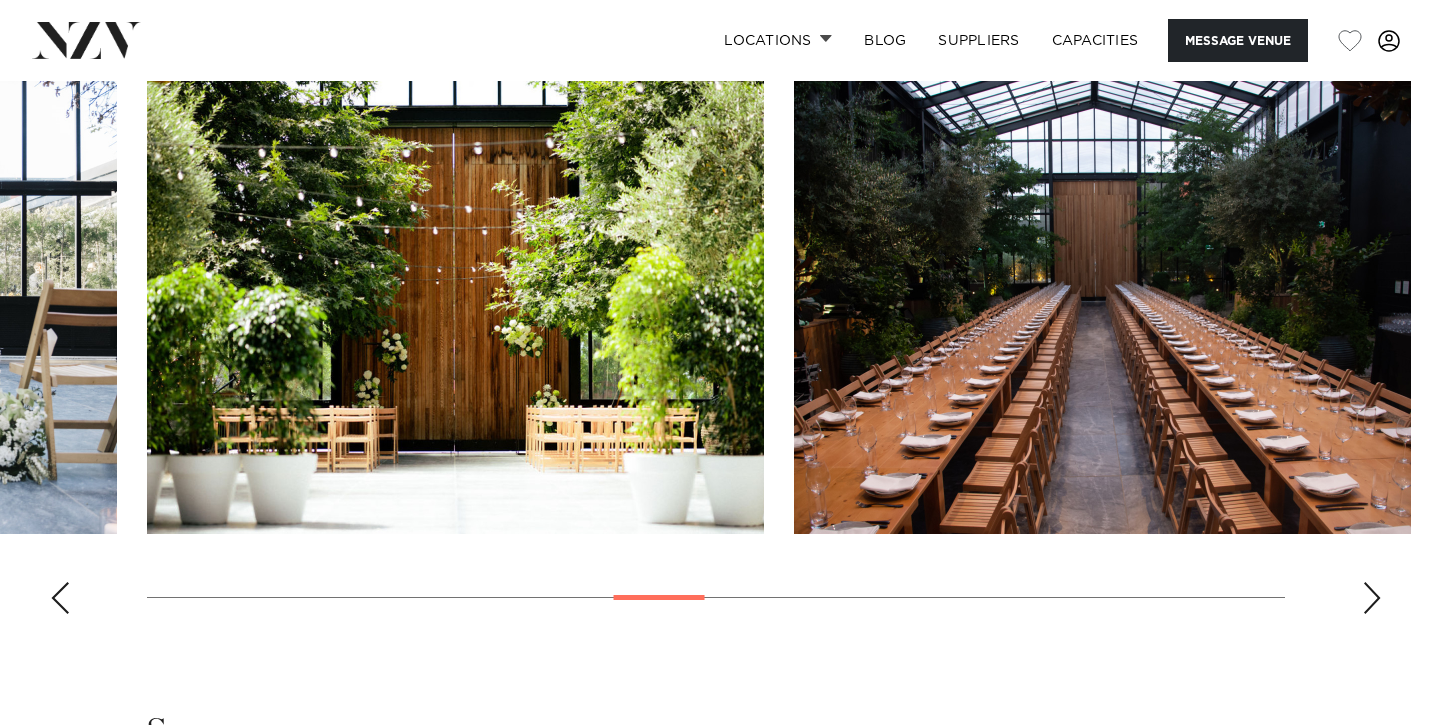 click at bounding box center (1372, 598) 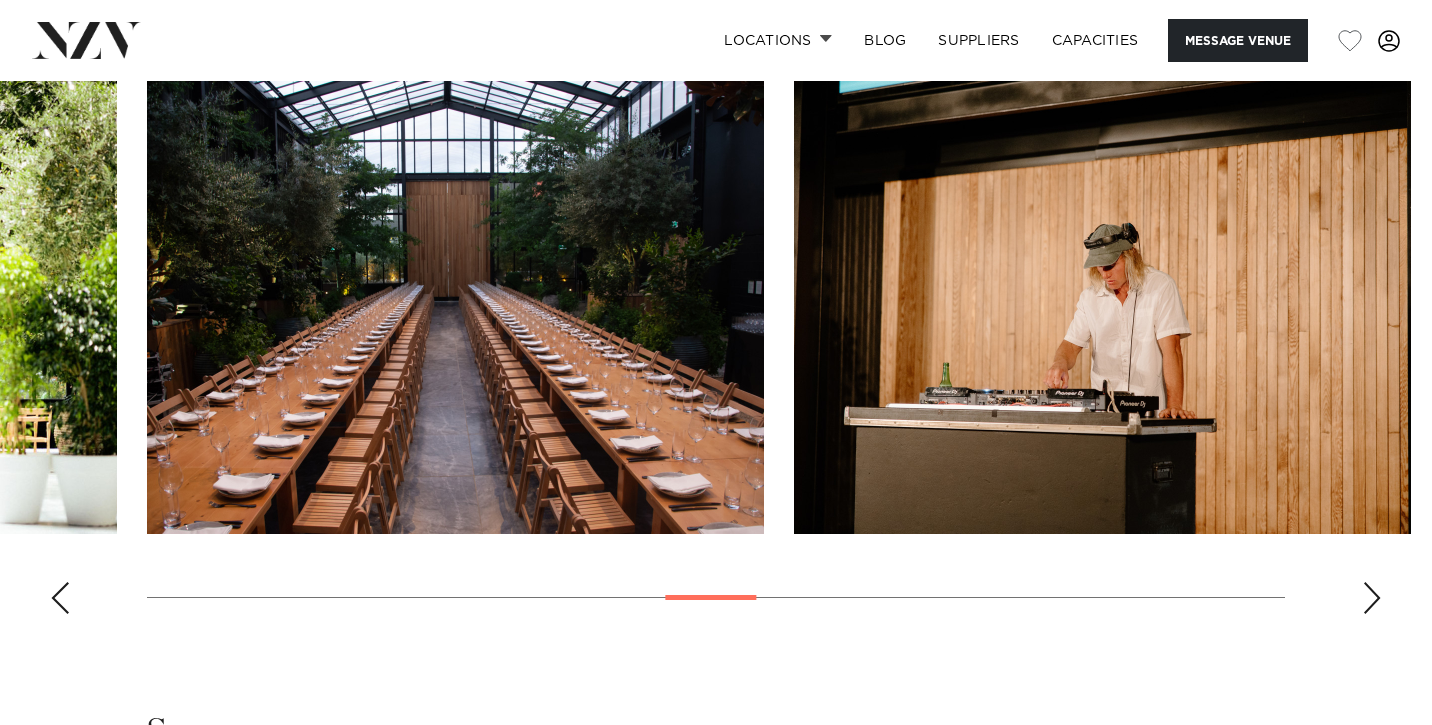 click at bounding box center [1372, 598] 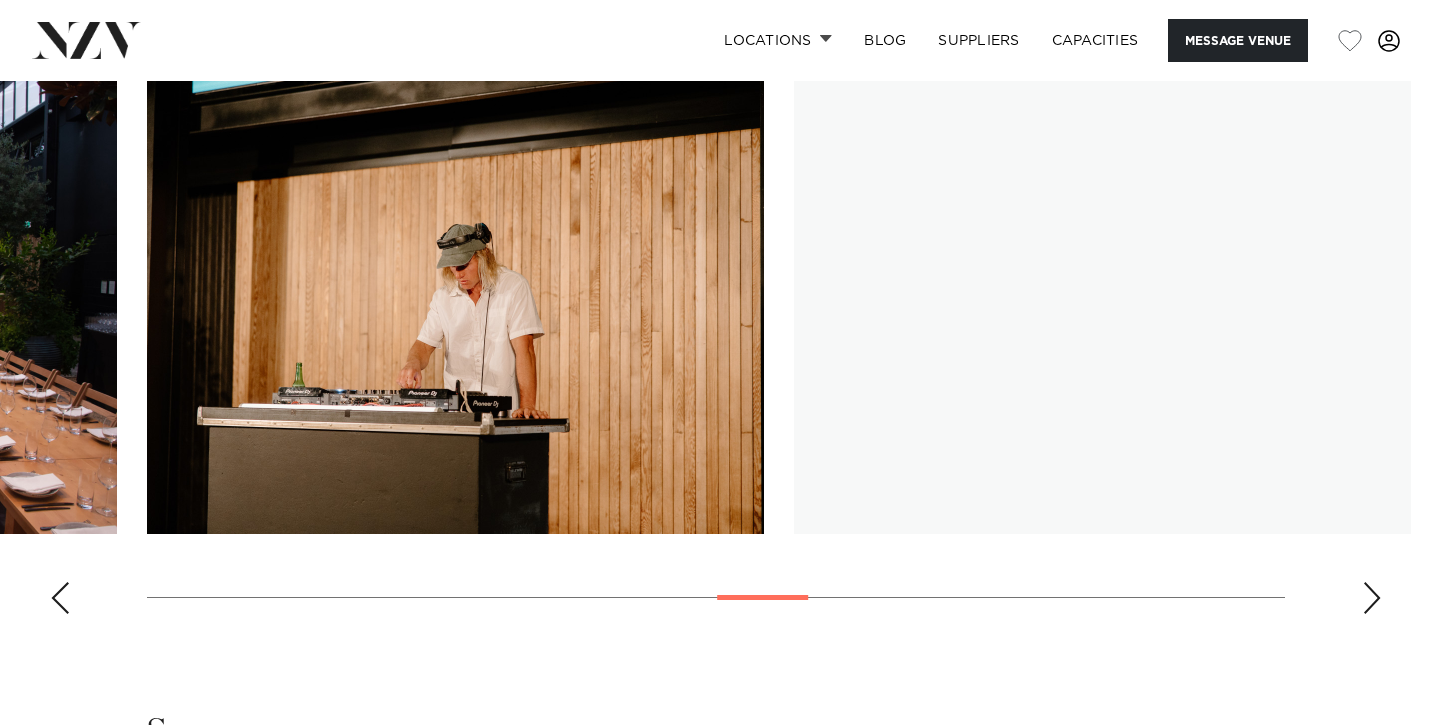 click at bounding box center [1372, 598] 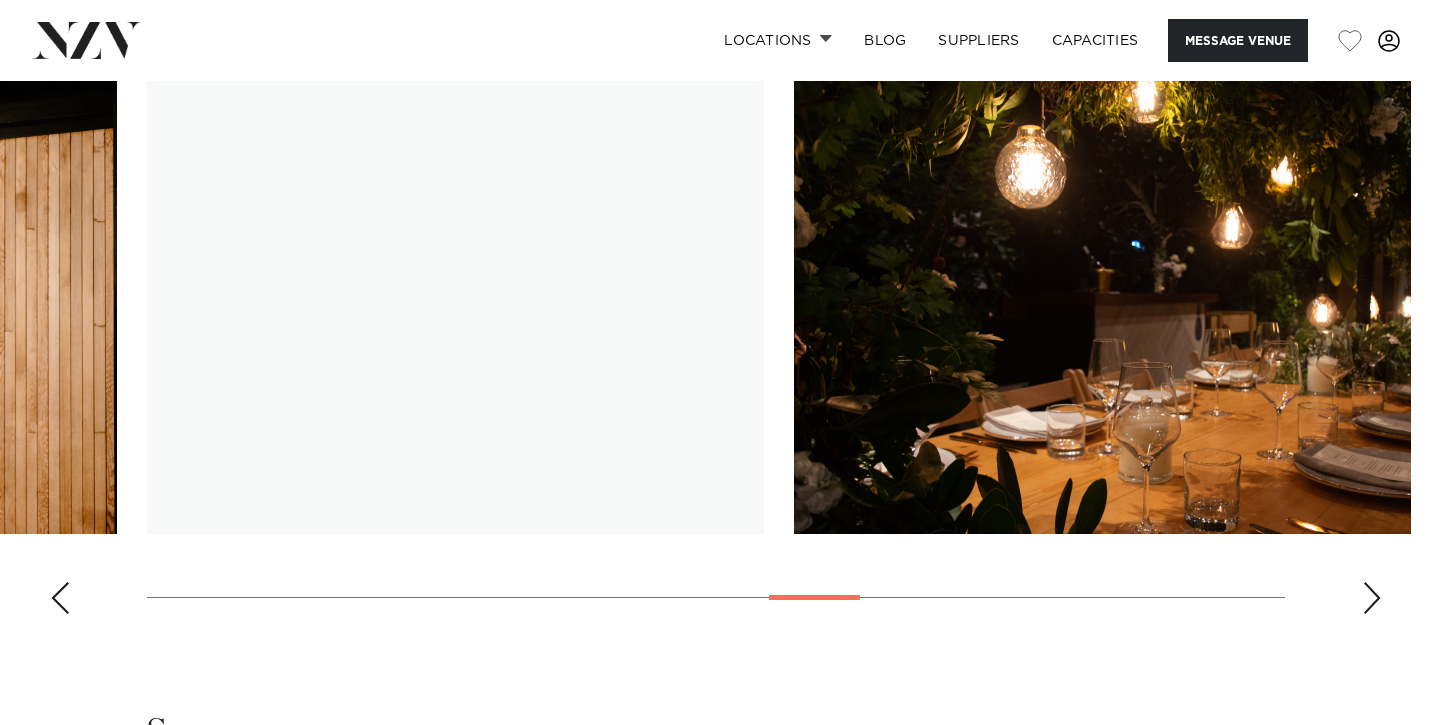 click at bounding box center (1372, 598) 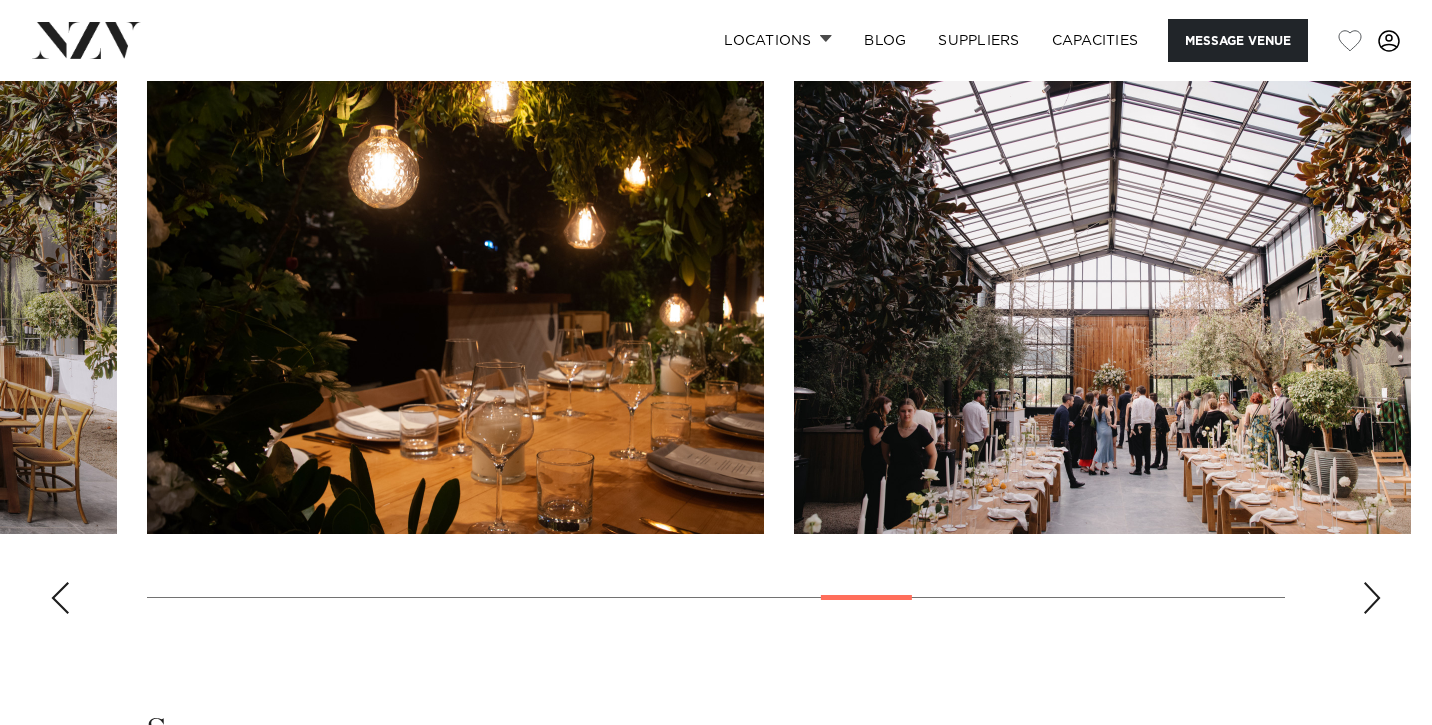 click at bounding box center [1372, 598] 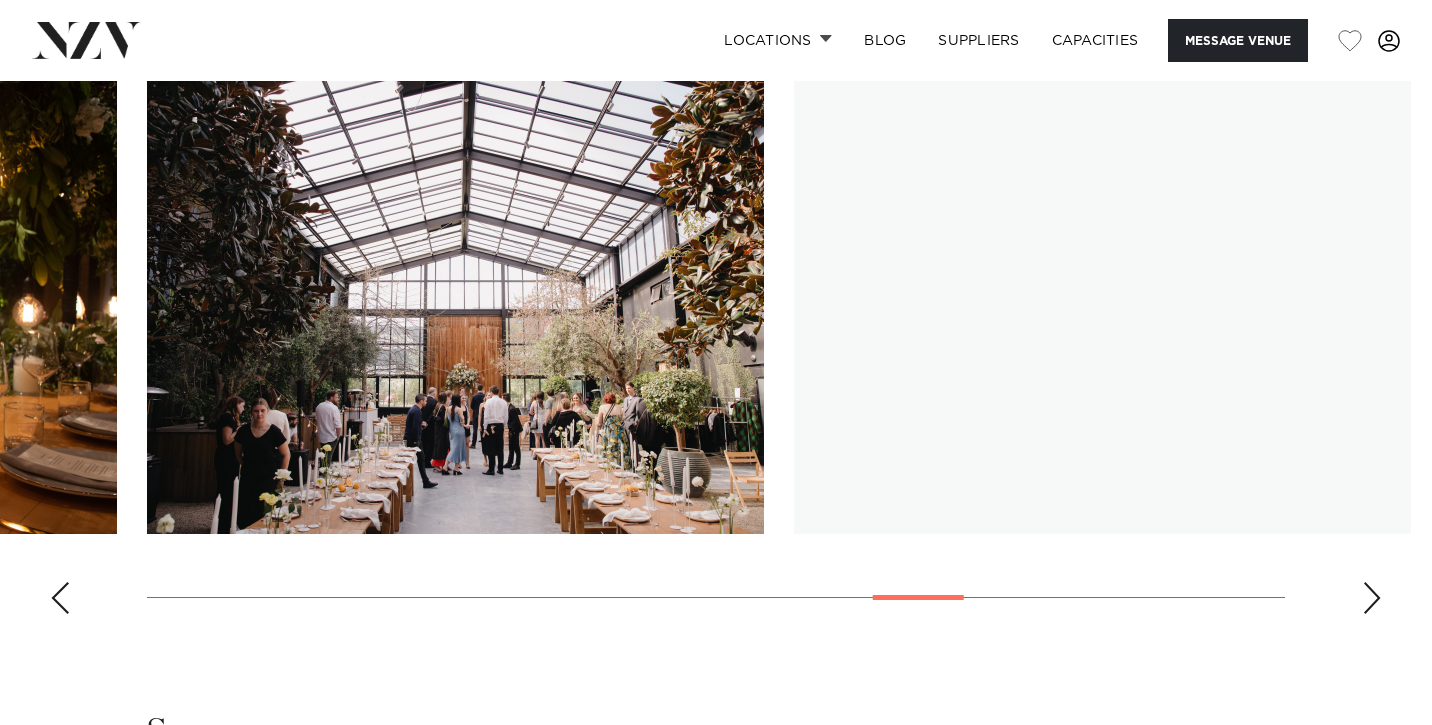 click at bounding box center (1372, 598) 